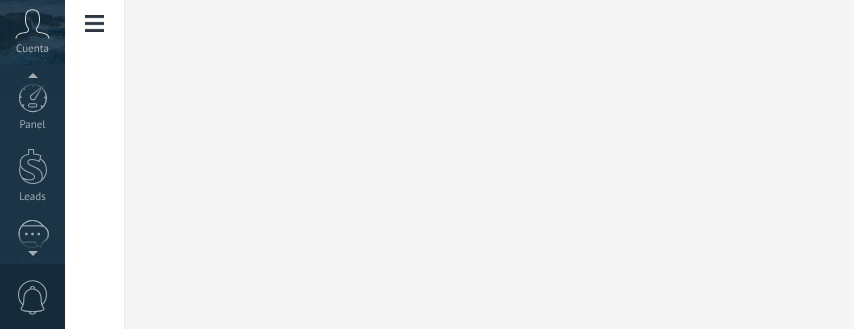 click at bounding box center (489, 163) 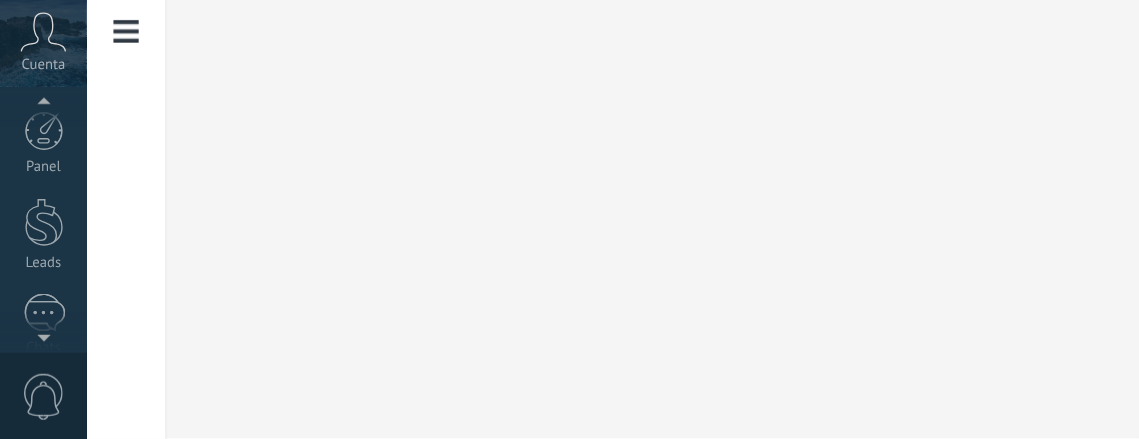 scroll, scrollTop: 0, scrollLeft: 0, axis: both 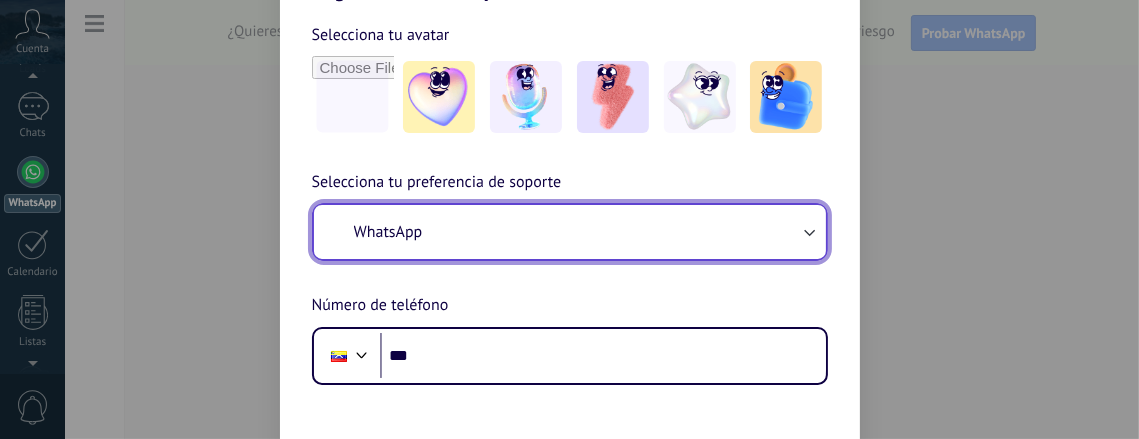 click on "WhatsApp" at bounding box center [570, 232] 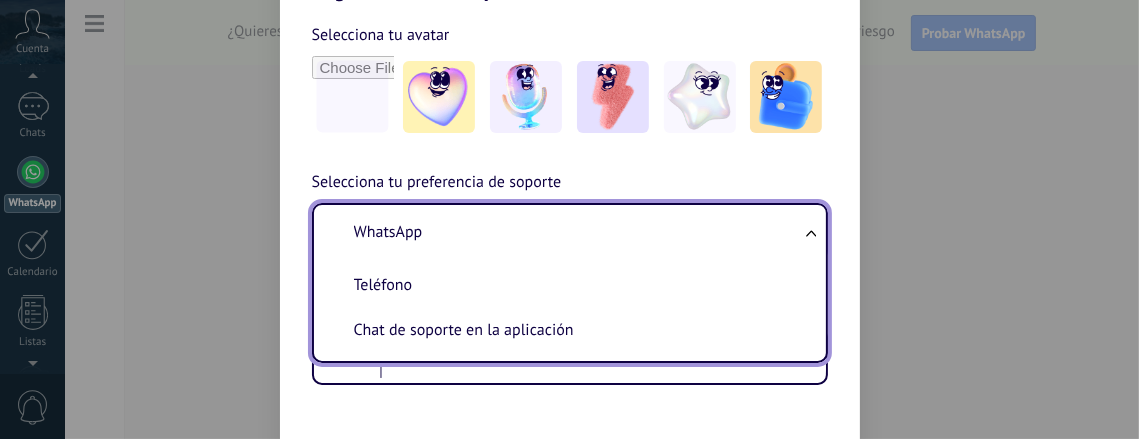 scroll, scrollTop: 0, scrollLeft: 0, axis: both 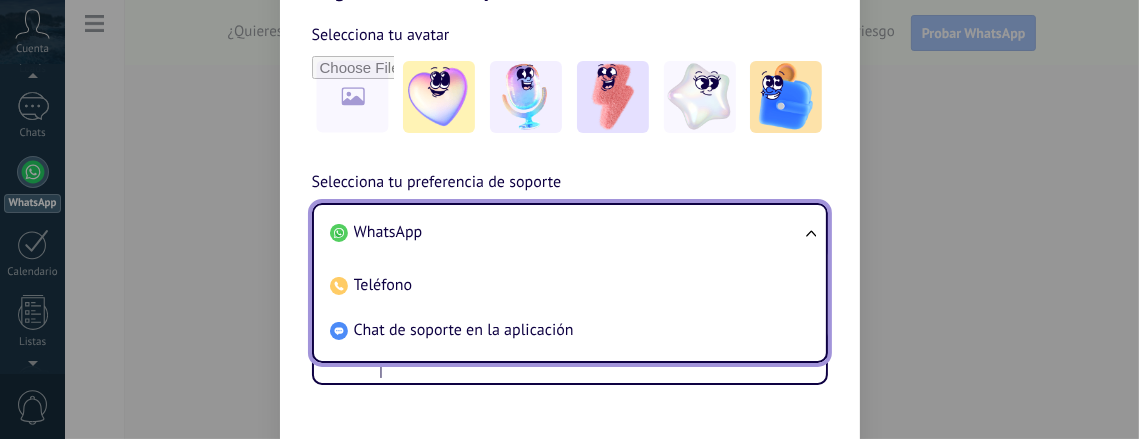 click on "WhatsApp" at bounding box center (566, 232) 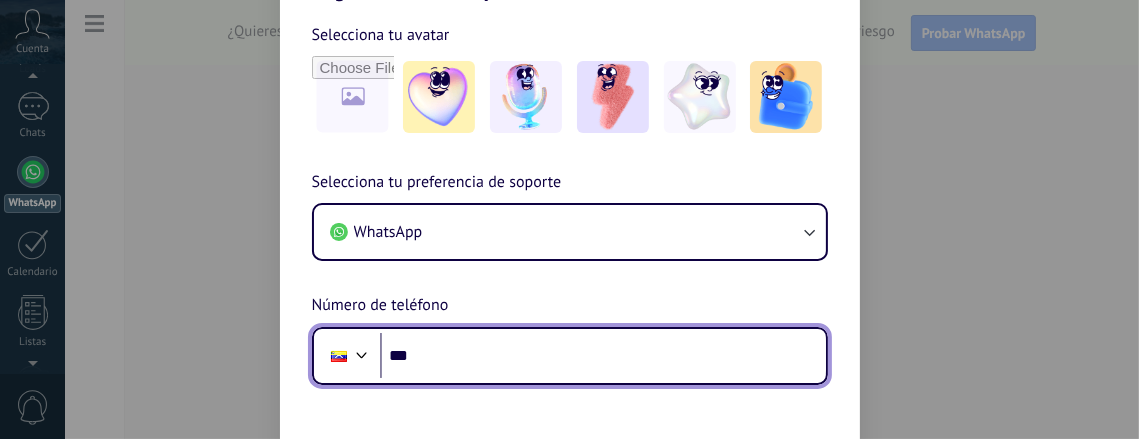click on "***" at bounding box center (603, 356) 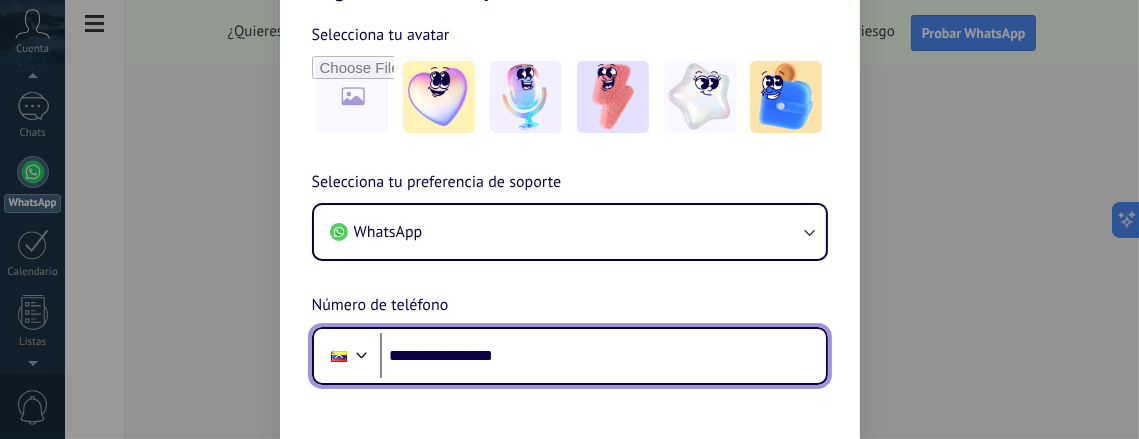 type on "**********" 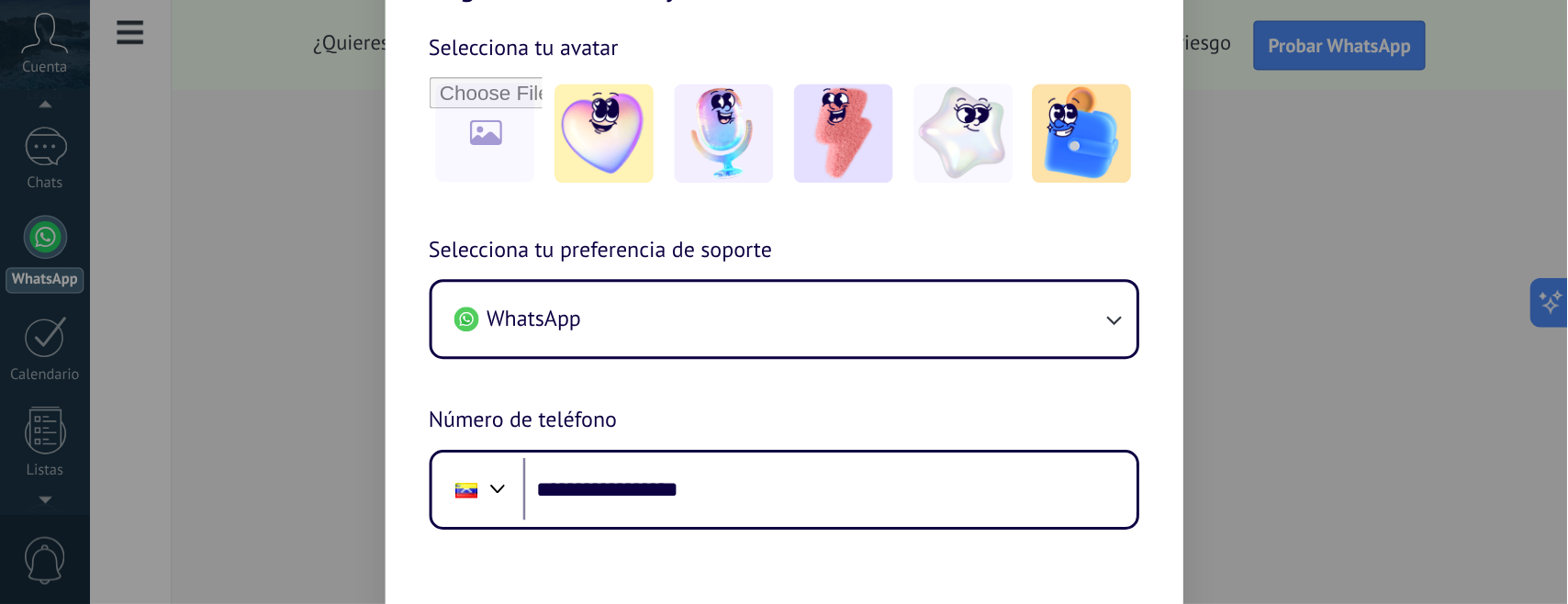 scroll, scrollTop: 0, scrollLeft: 0, axis: both 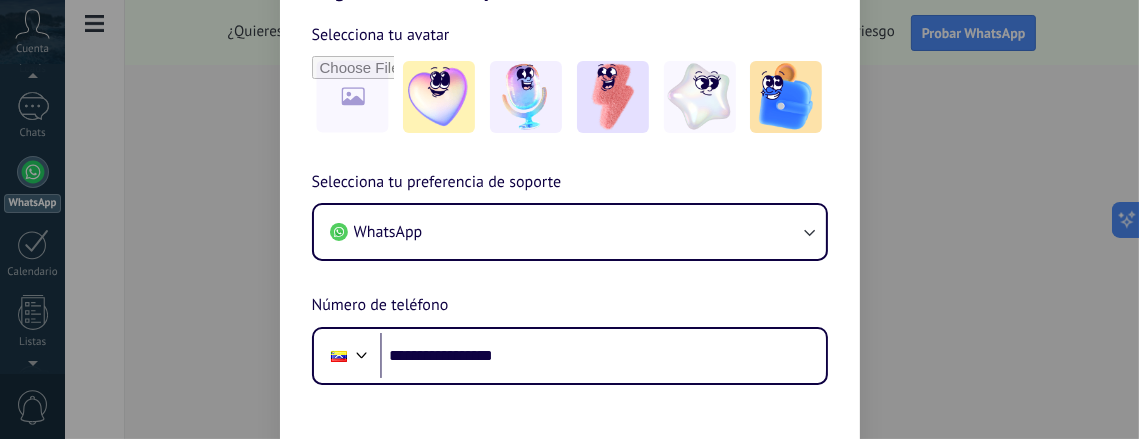 click on "**********" at bounding box center [569, 219] 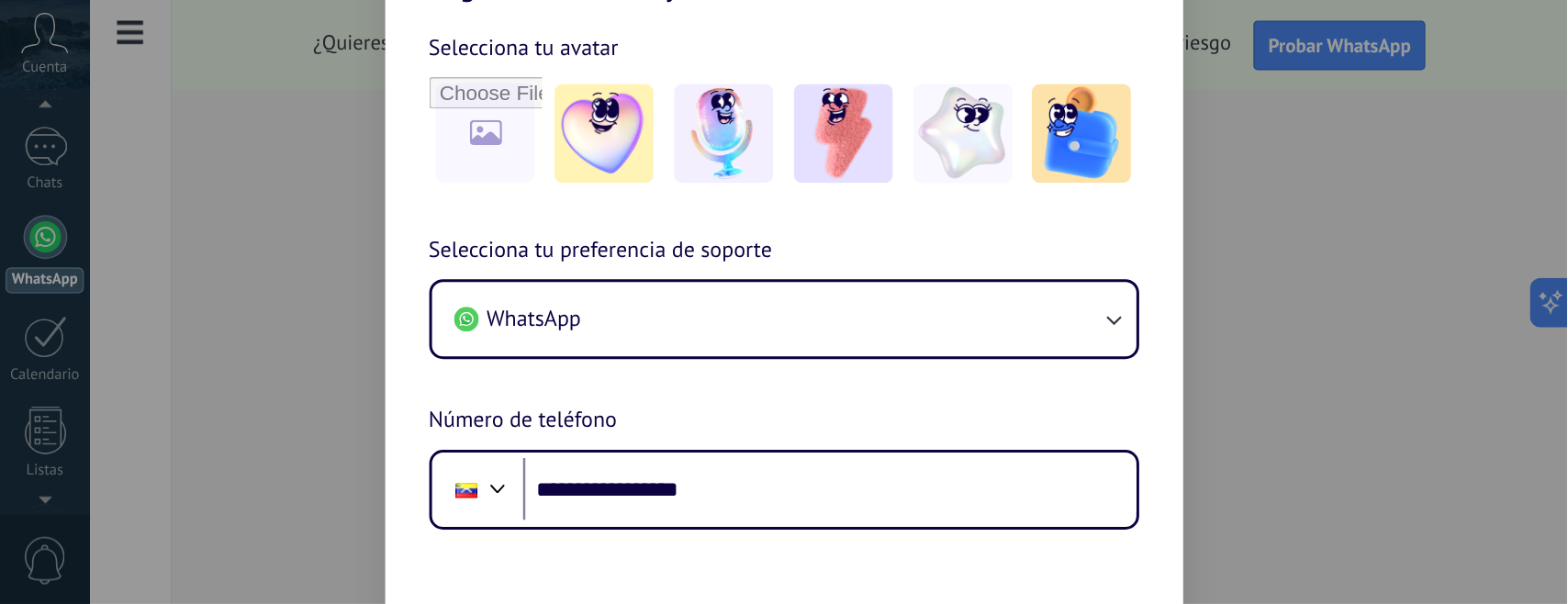 scroll, scrollTop: 117, scrollLeft: 0, axis: vertical 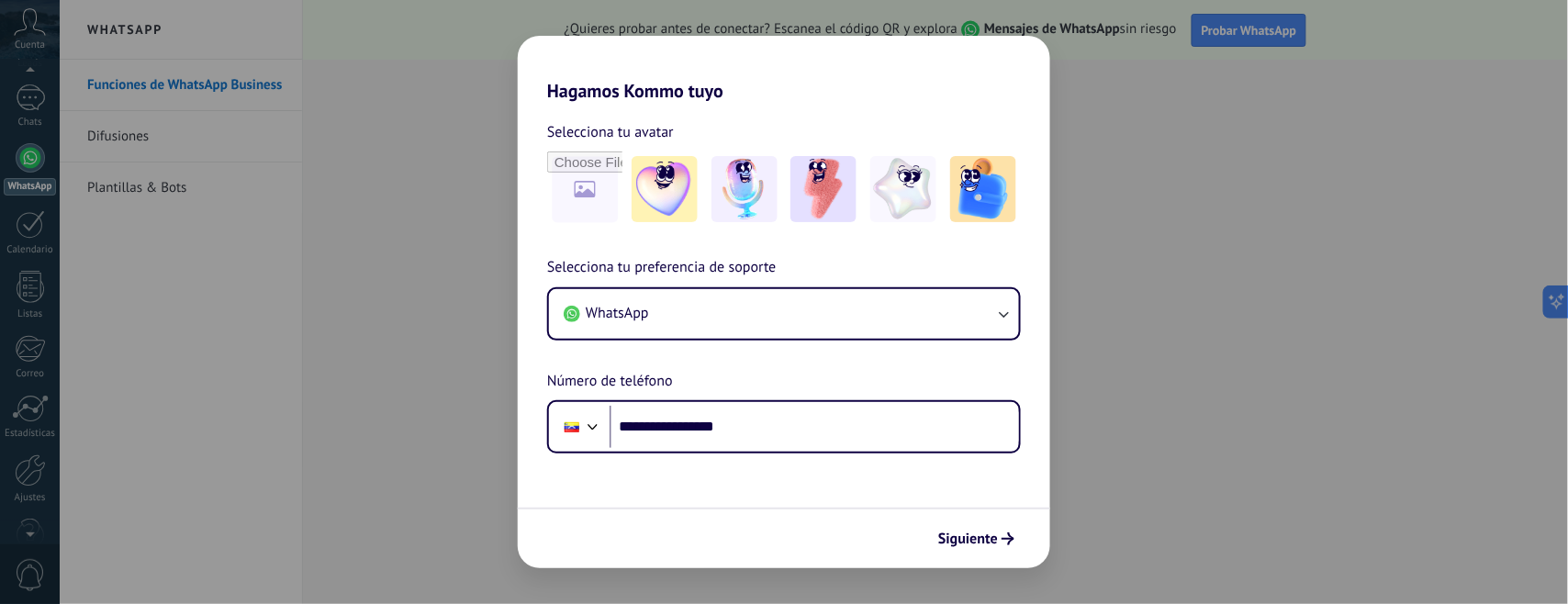 drag, startPoint x: 964, startPoint y: 6, endPoint x: 593, endPoint y: 464, distance: 589.41072 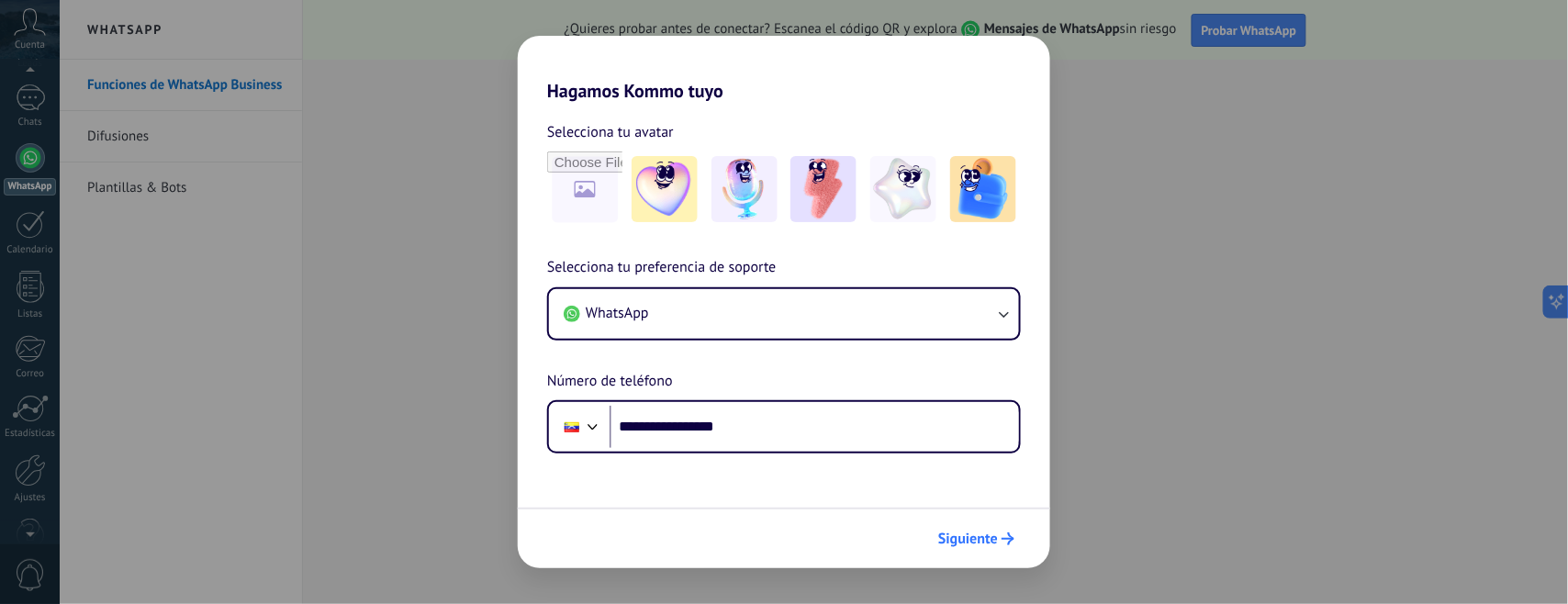 click on "Siguiente" at bounding box center [968, 539] 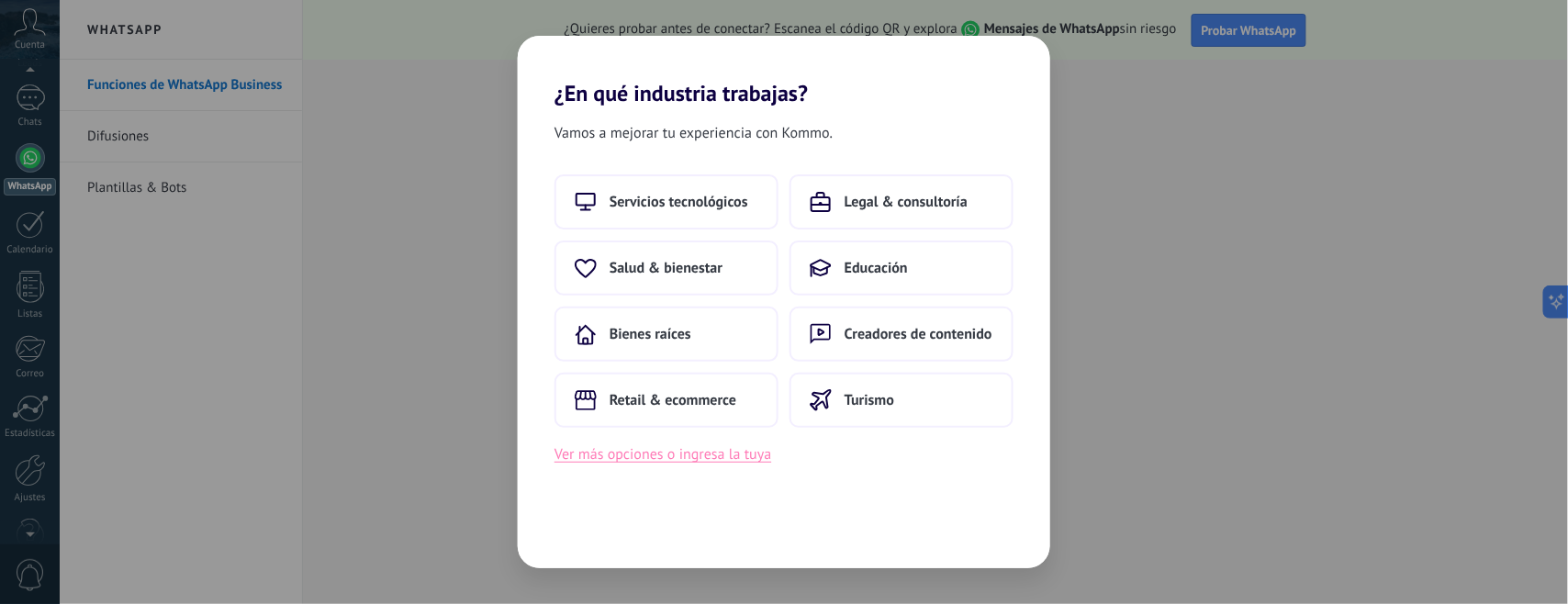 click on "Ver más opciones o ingresa la tuya" at bounding box center [663, 454] 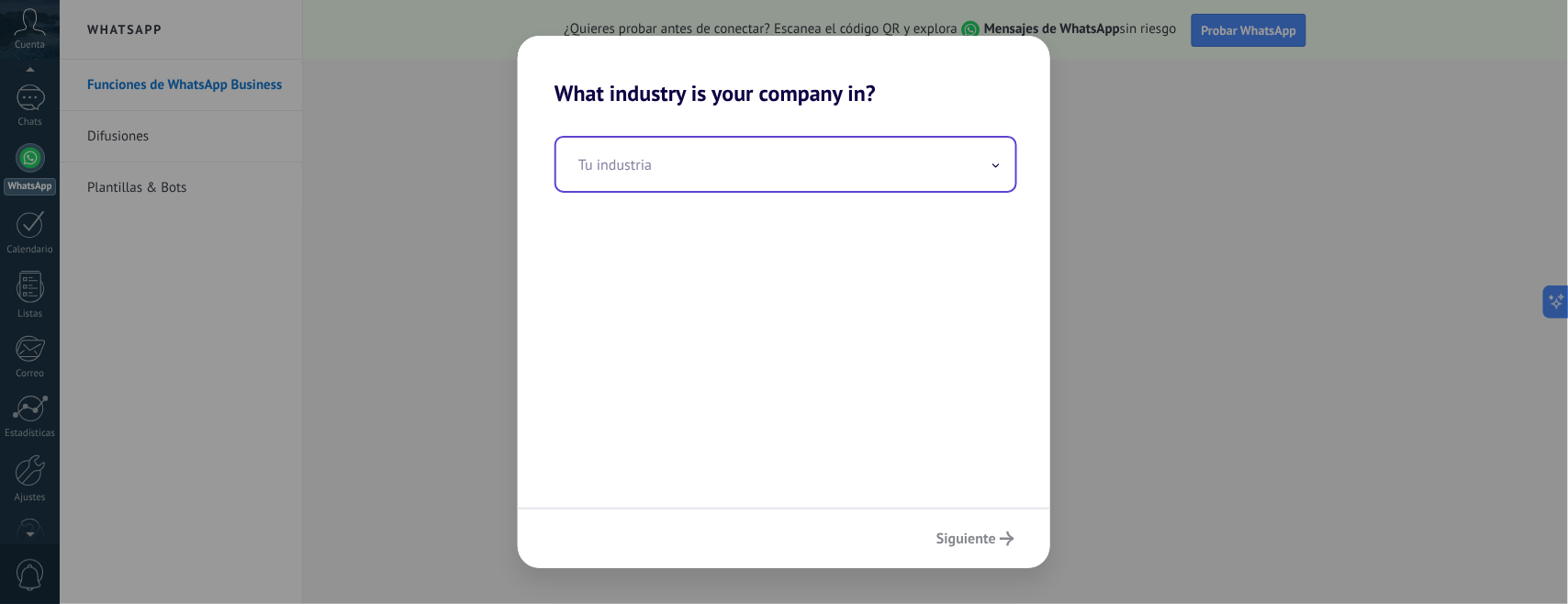 click at bounding box center [786, 164] 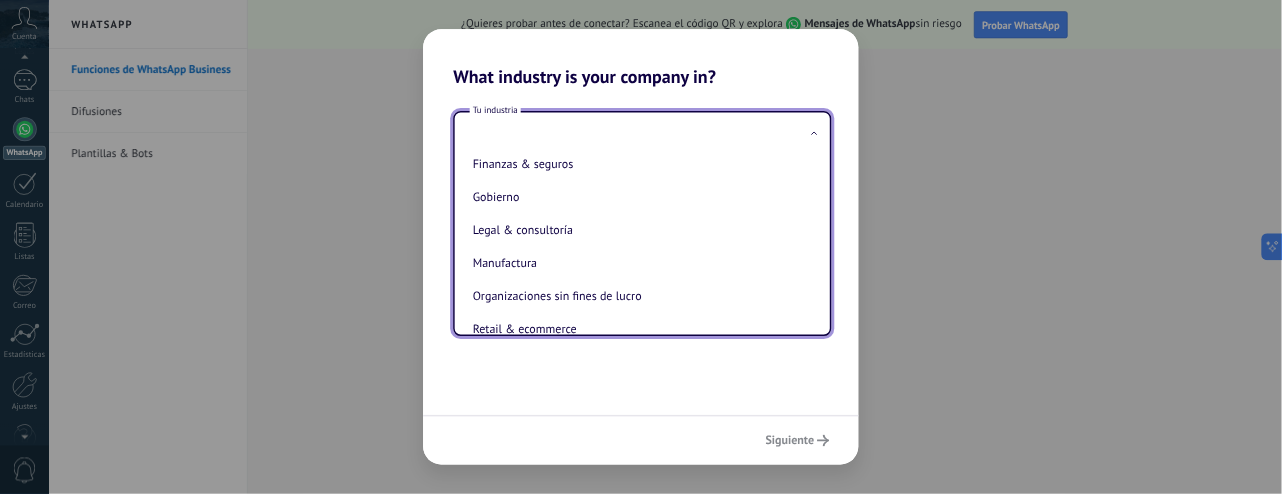 scroll, scrollTop: 0, scrollLeft: 0, axis: both 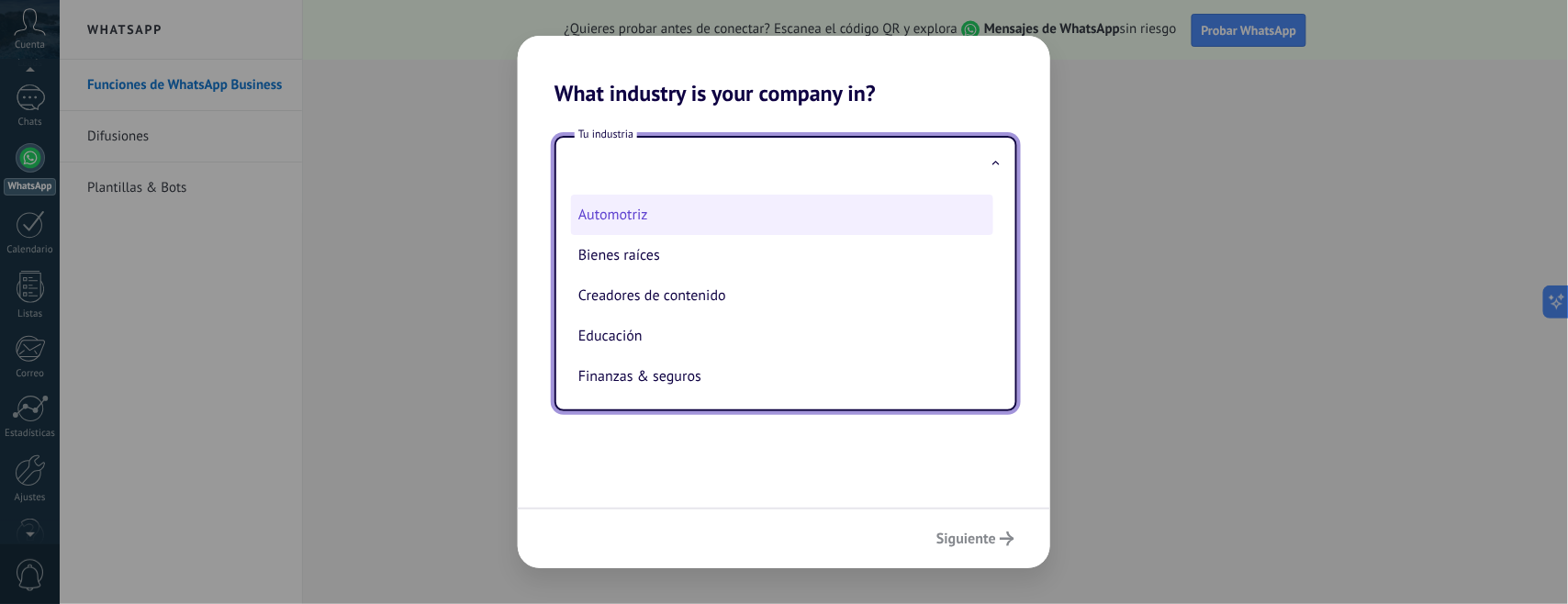 click on "Automotriz" at bounding box center [782, 215] 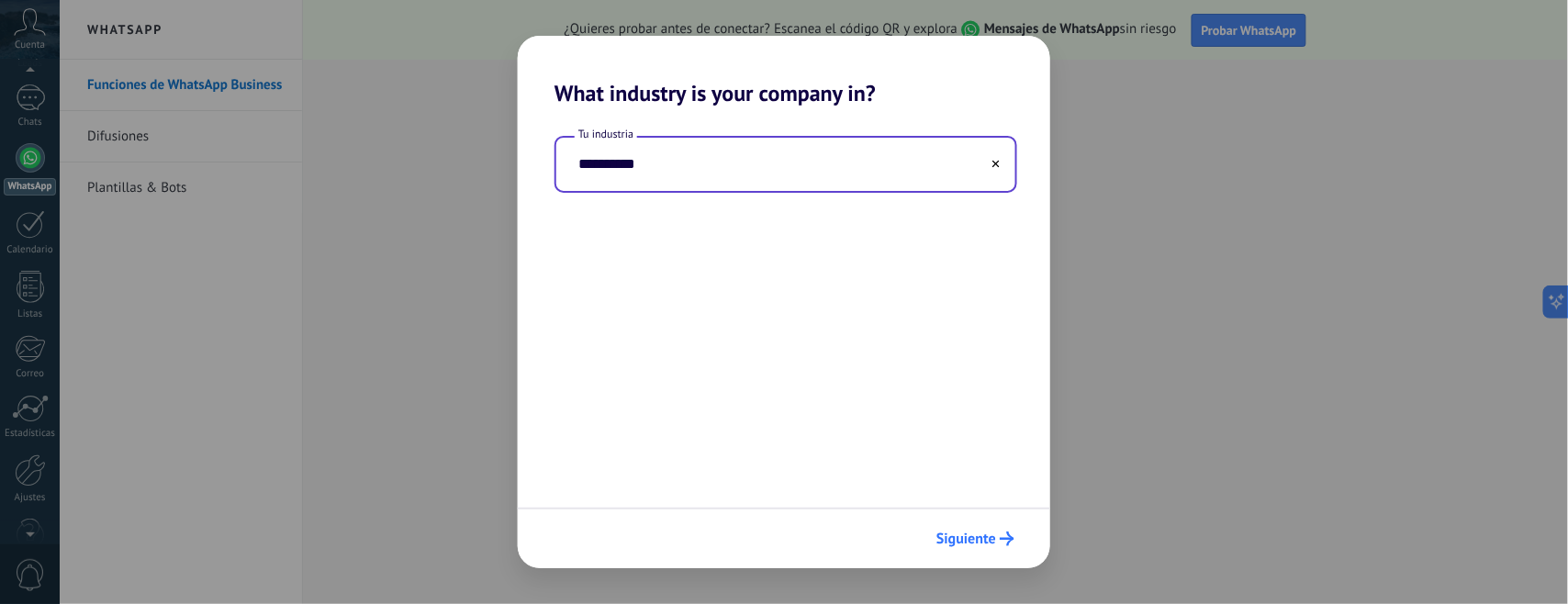 click at bounding box center [1007, 539] 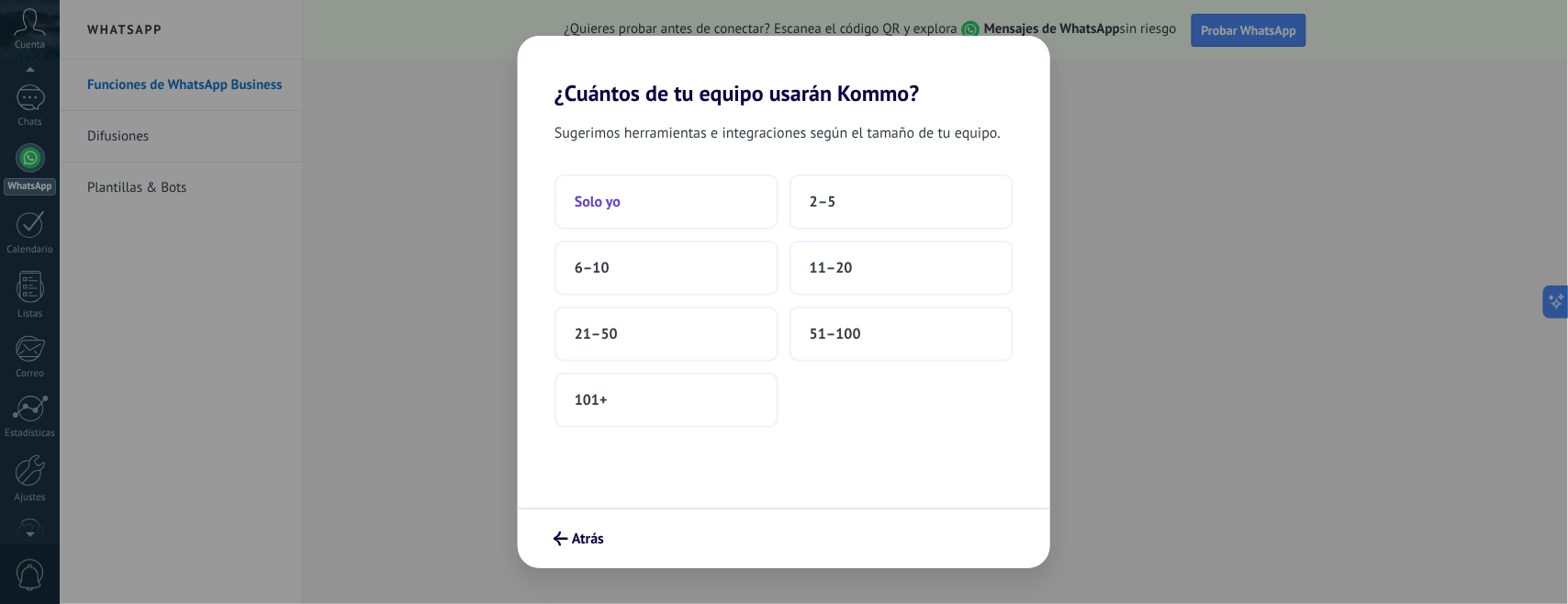 click on "Solo yo" at bounding box center (666, 202) 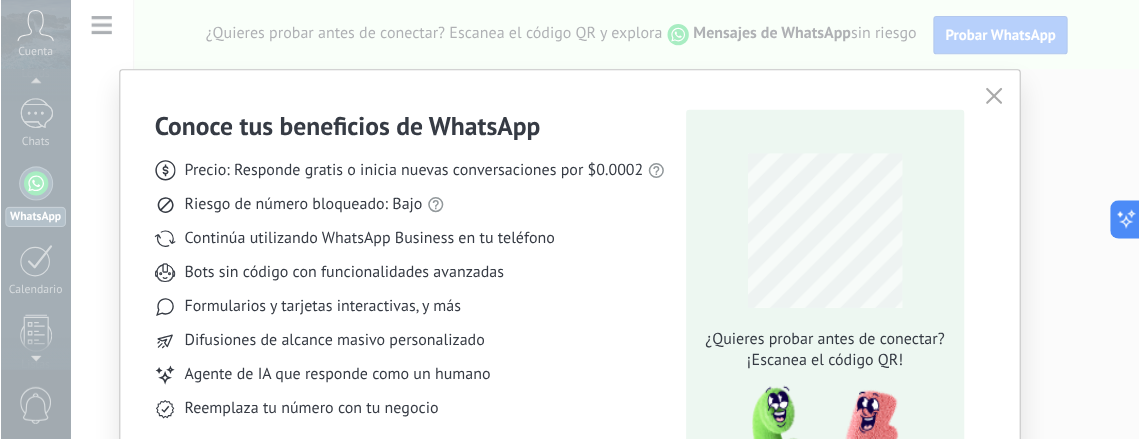 scroll, scrollTop: 128, scrollLeft: 0, axis: vertical 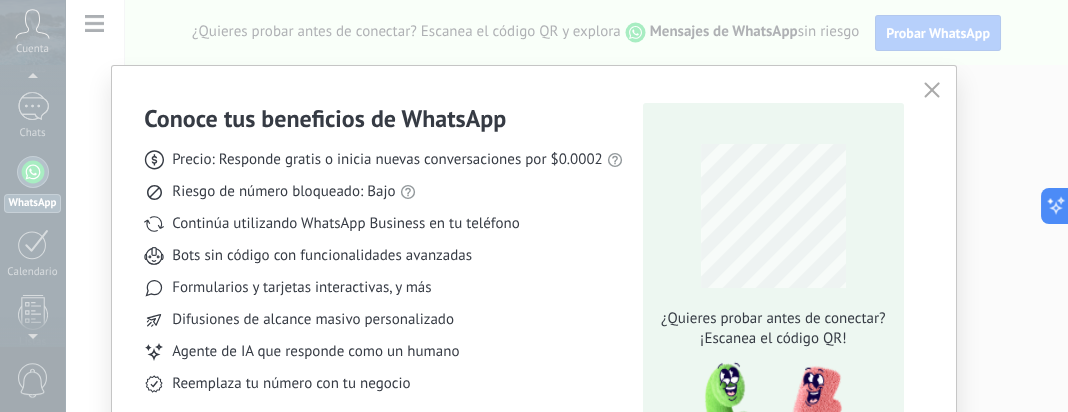 drag, startPoint x: 1421, startPoint y: 16, endPoint x: 474, endPoint y: 59, distance: 947.9757 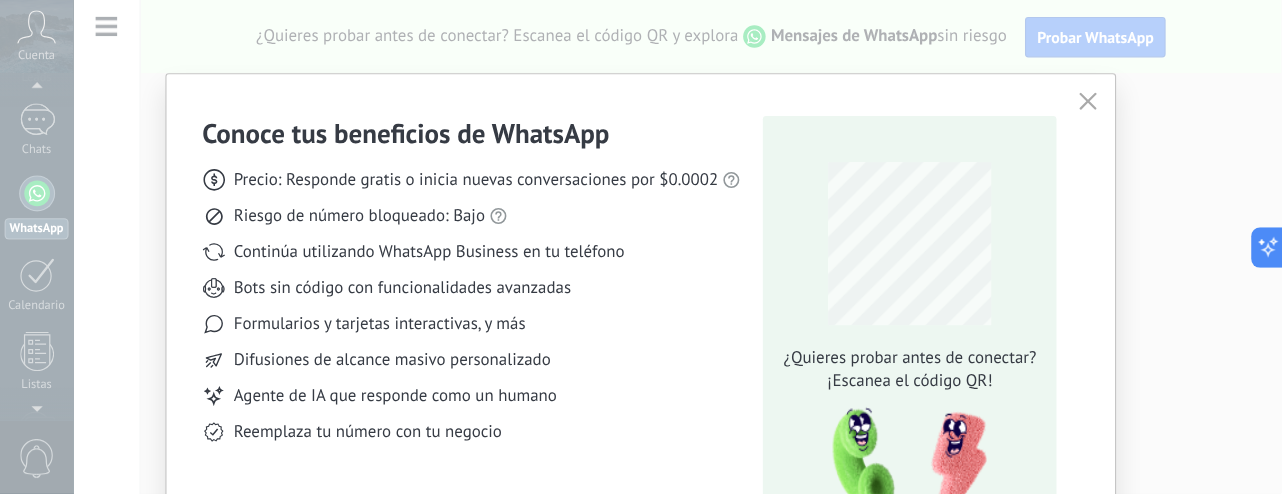 scroll, scrollTop: 128, scrollLeft: 0, axis: vertical 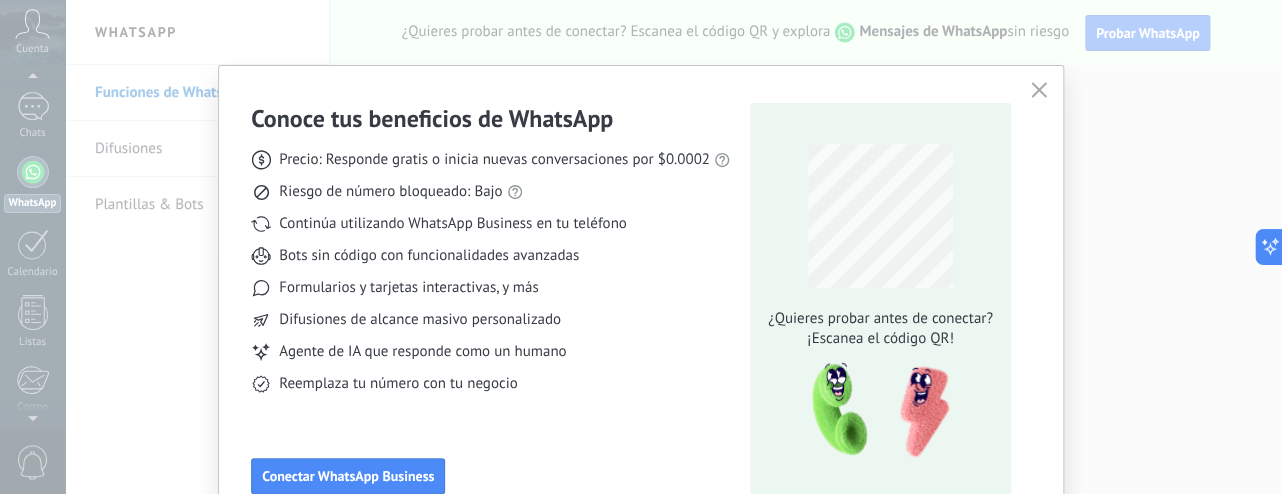 drag, startPoint x: 1054, startPoint y: 7, endPoint x: 631, endPoint y: 352, distance: 545.8516 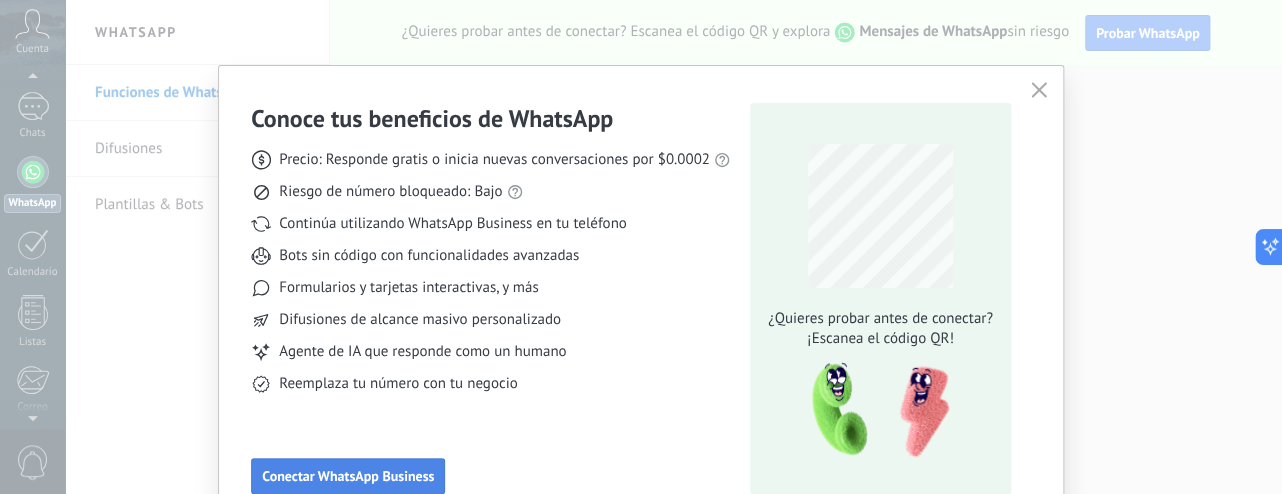 click on "Conectar WhatsApp Business" at bounding box center [348, 476] 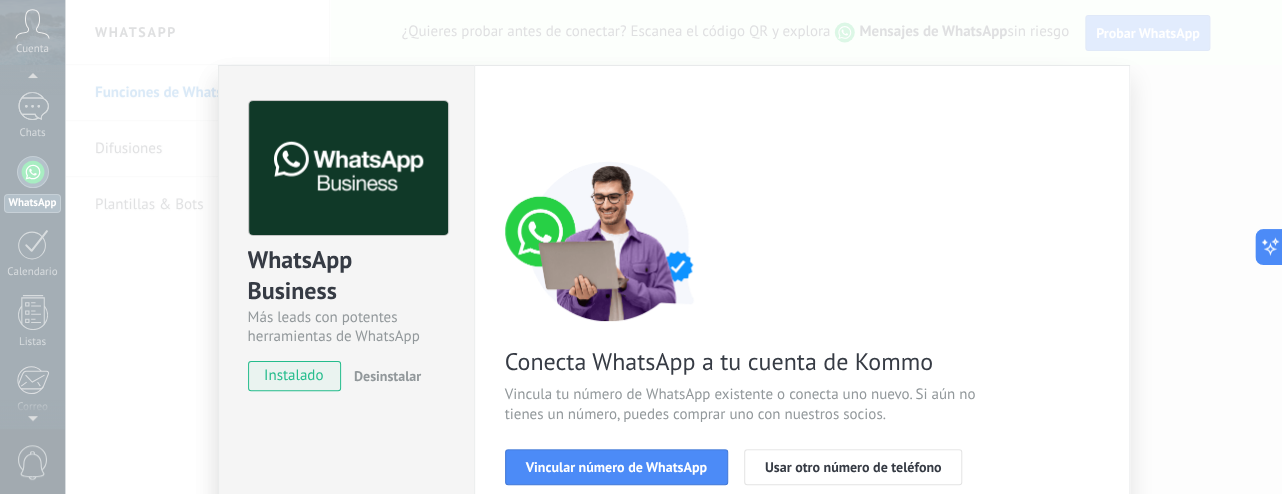 click on "Vincula tu número de WhatsApp existente o conecta uno nuevo. Si aún no tienes un número, puedes comprar uno con nuestros socios." at bounding box center [743, 405] 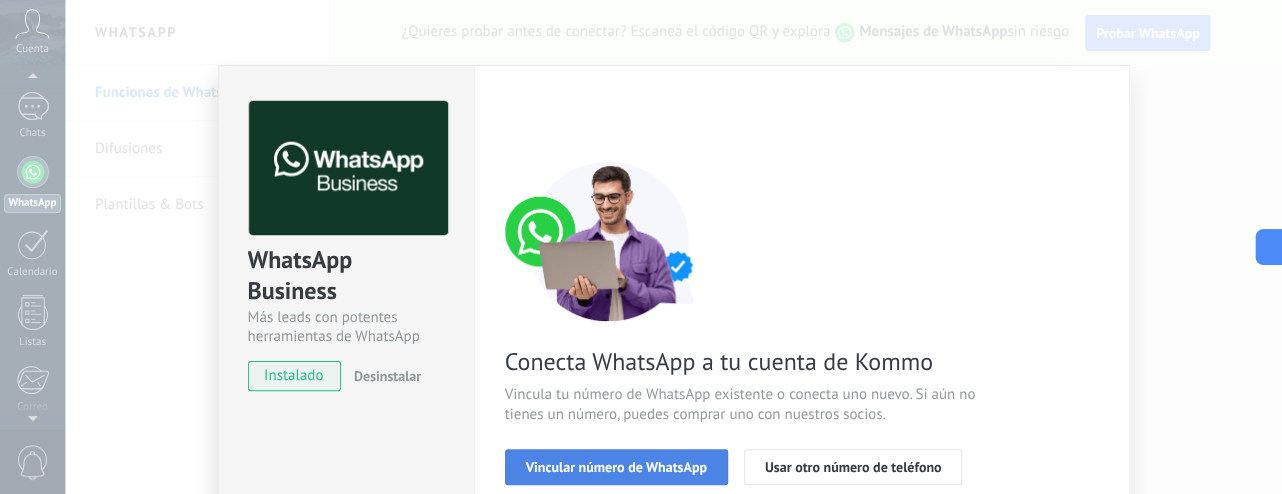 click on "Vincular número de WhatsApp" at bounding box center [616, 467] 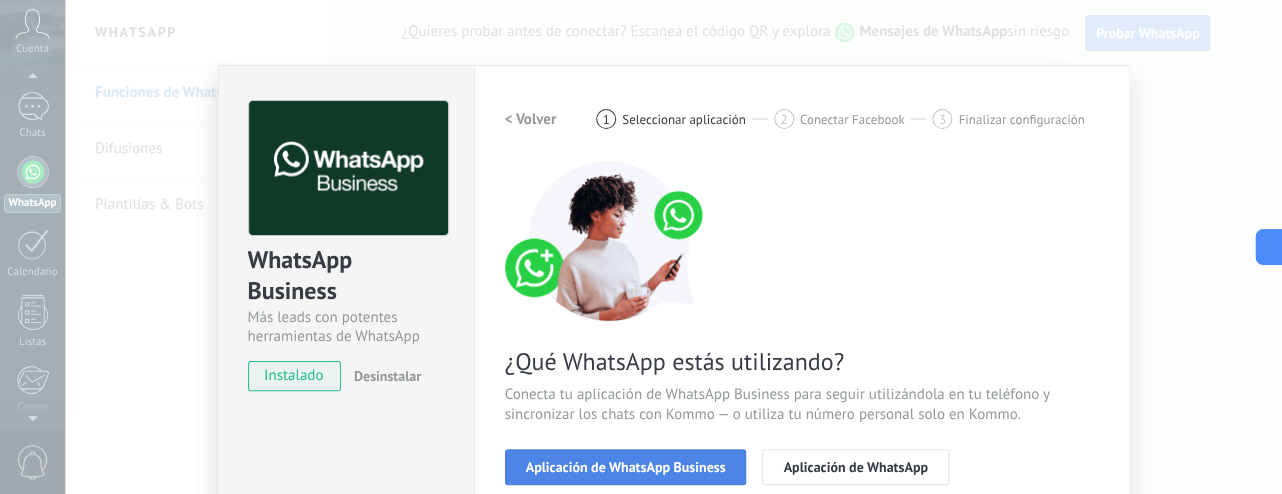 click on "Aplicación de WhatsApp Business" at bounding box center (626, 467) 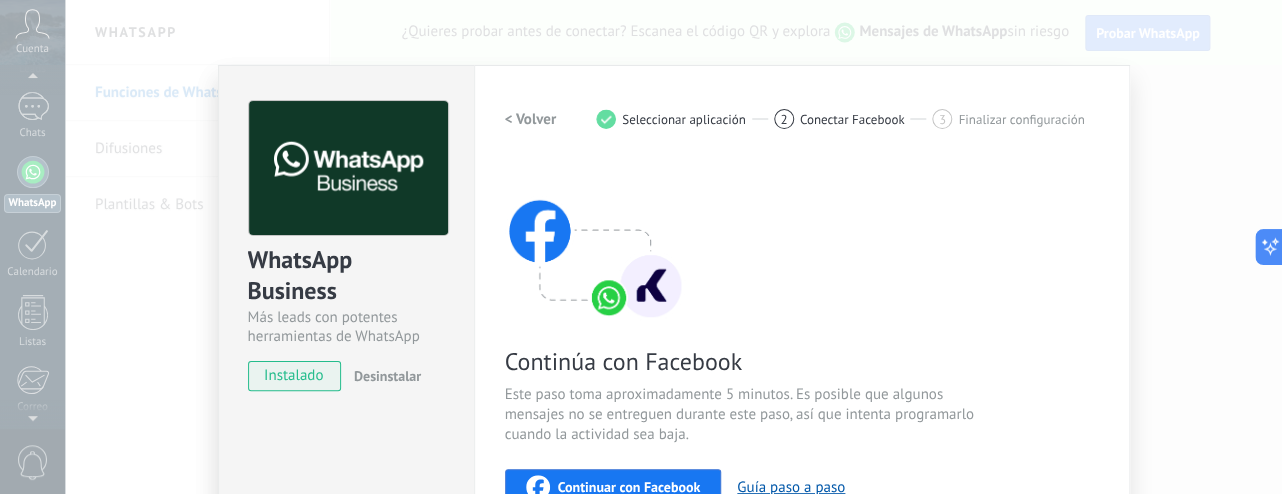 scroll, scrollTop: 79, scrollLeft: 0, axis: vertical 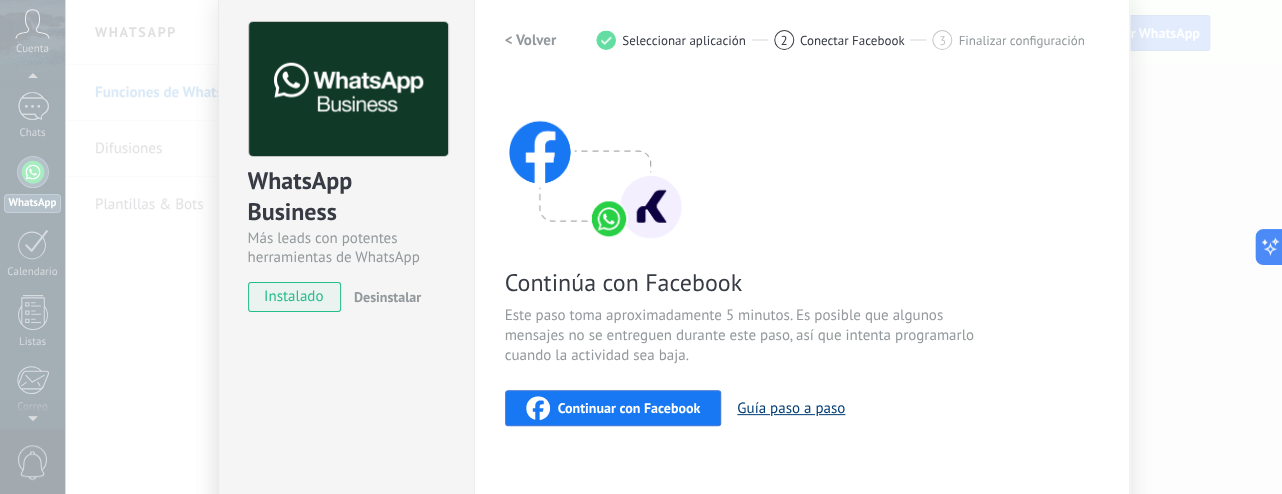 click on "Guía paso a paso" at bounding box center (791, 408) 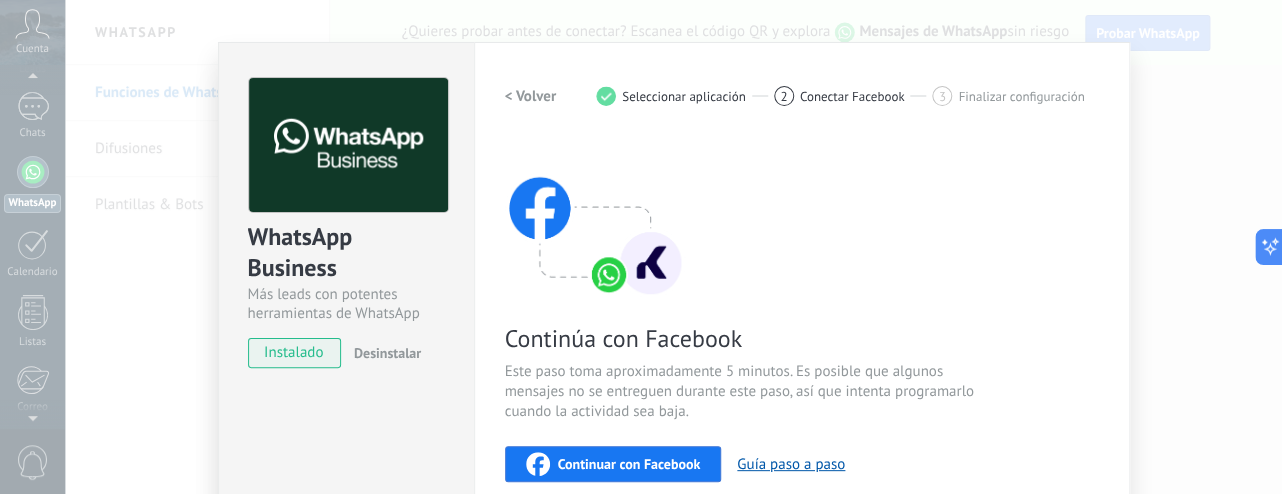 scroll, scrollTop: 18, scrollLeft: 0, axis: vertical 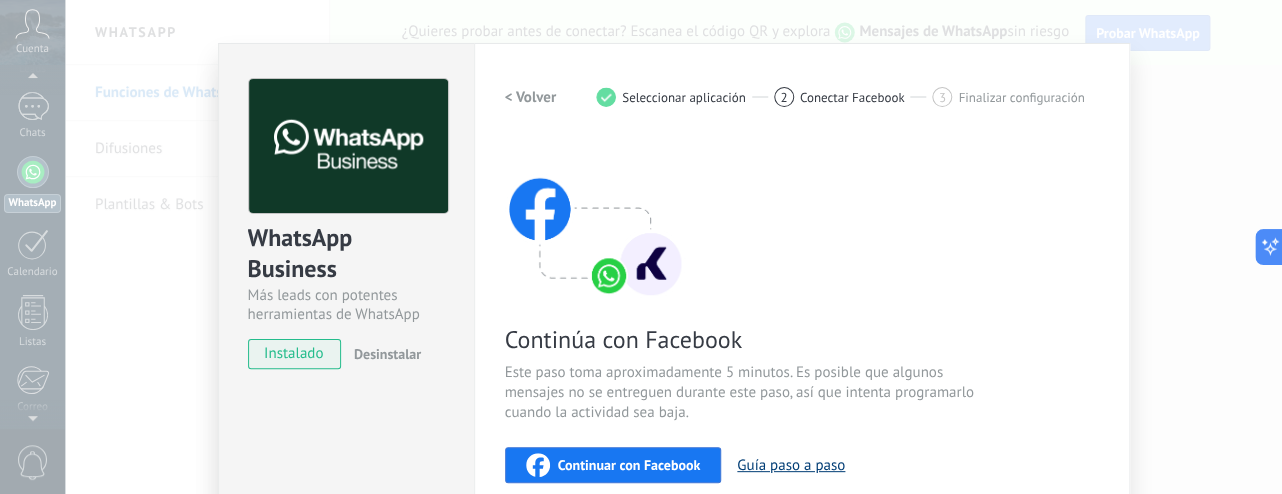 click on "Guía paso a paso" at bounding box center [791, 465] 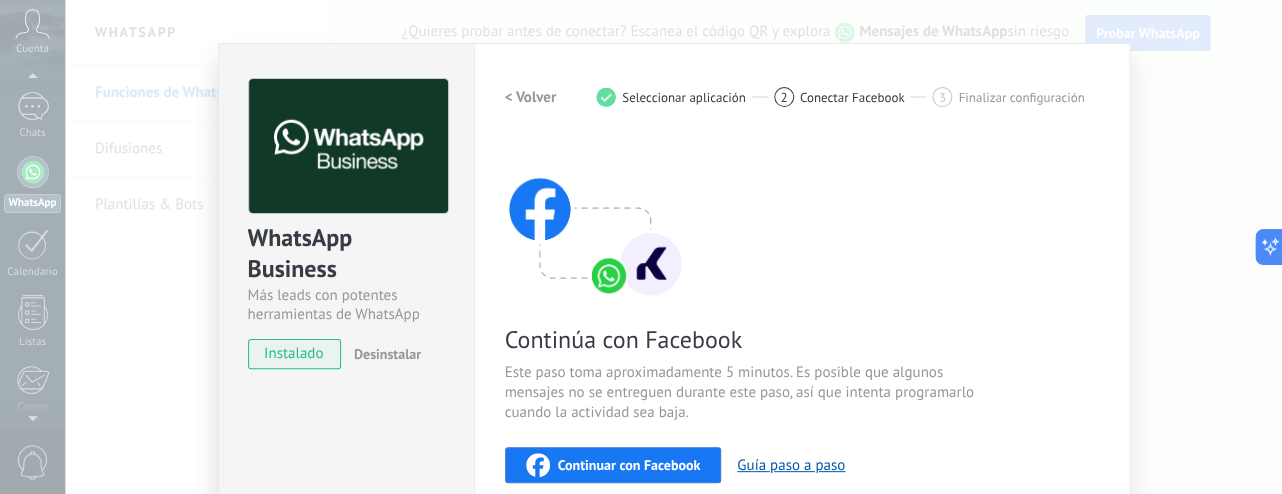 click on "Continuar con Facebook" at bounding box center [613, 465] 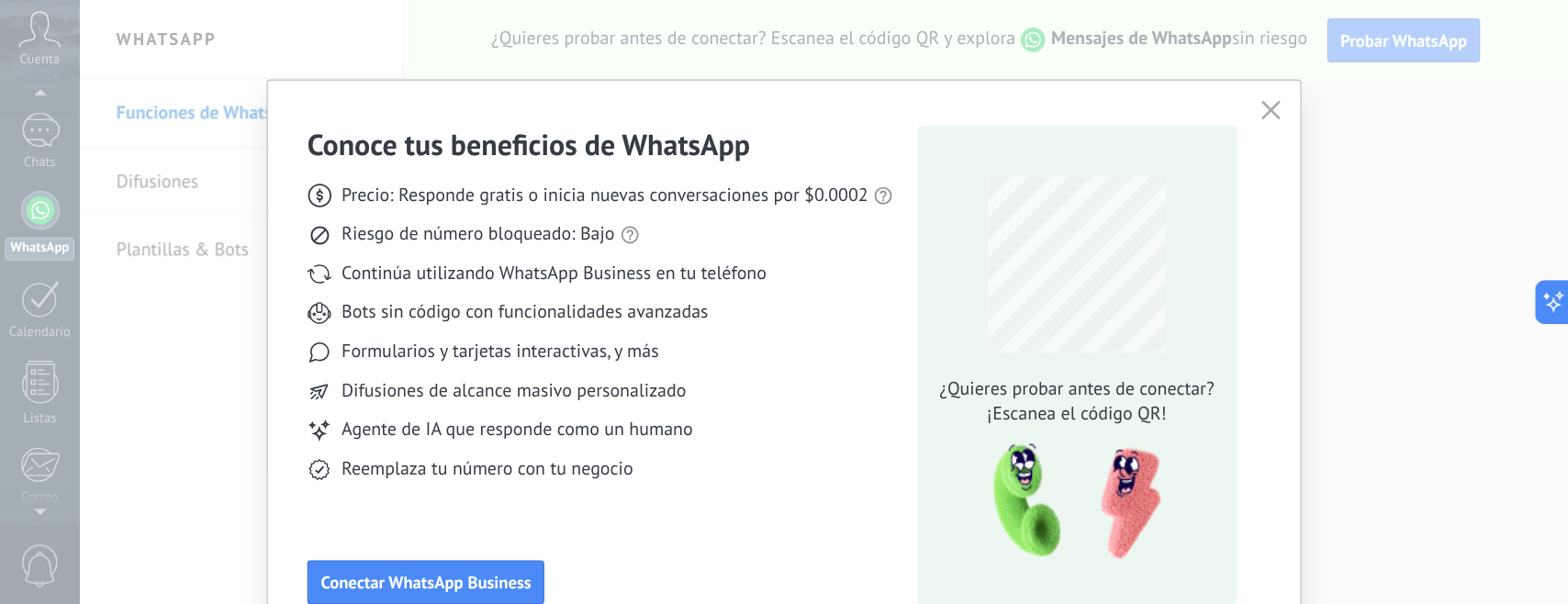 scroll, scrollTop: 0, scrollLeft: 0, axis: both 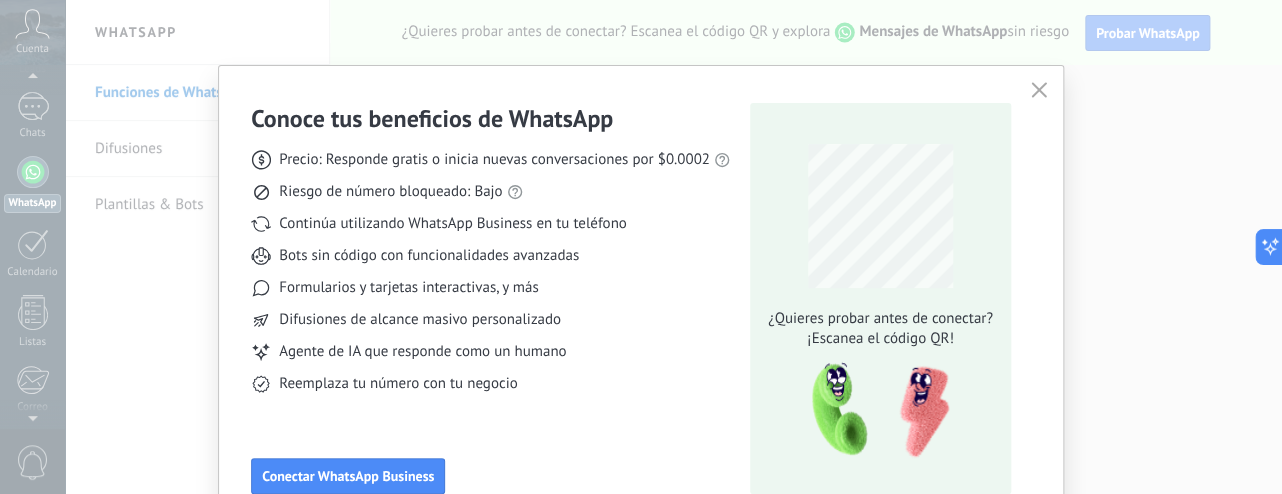click on "Conoce tus beneficios de WhatsApp Precio: Responde gratis o inicia nuevas conversaciones por $0.0002 Riesgo de número bloqueado: Bajo Continúa utilizando WhatsApp Business en tu teléfono Bots sin código con funcionalidades avanzadas Formularios y tarjetas interactivas, y más Difusiones de alcance masivo personalizado Agente de IA que responde como un humano Reemplaza tu número con tu negocio Conectar WhatsApp Business ¿Quieres probar antes de conectar? ¡Escanea el código QR!" at bounding box center (641, 247) 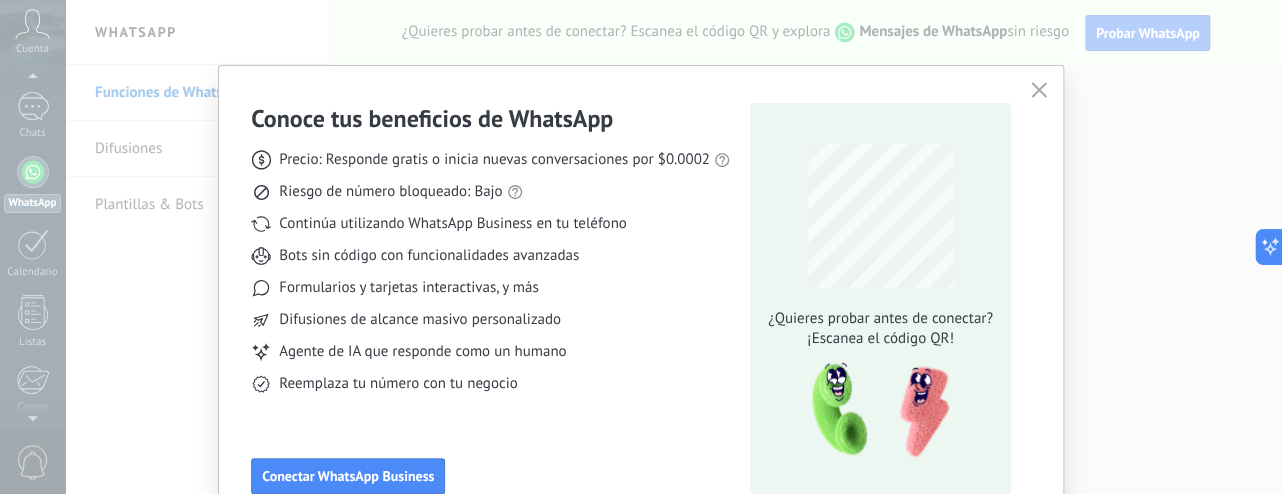 drag, startPoint x: 1279, startPoint y: 120, endPoint x: 789, endPoint y: 249, distance: 506.69617 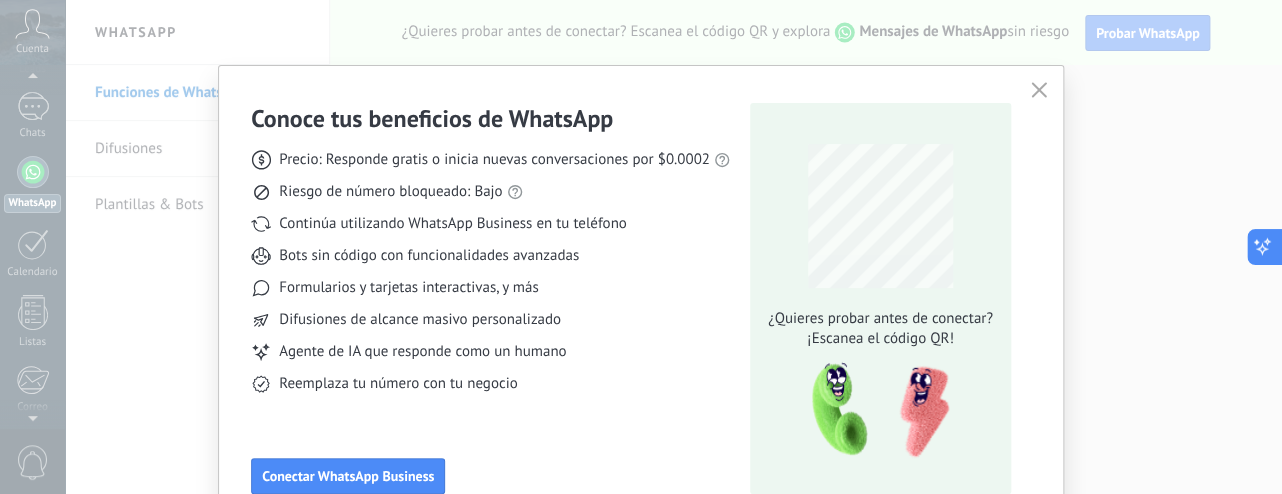 click at bounding box center [1265, 247] 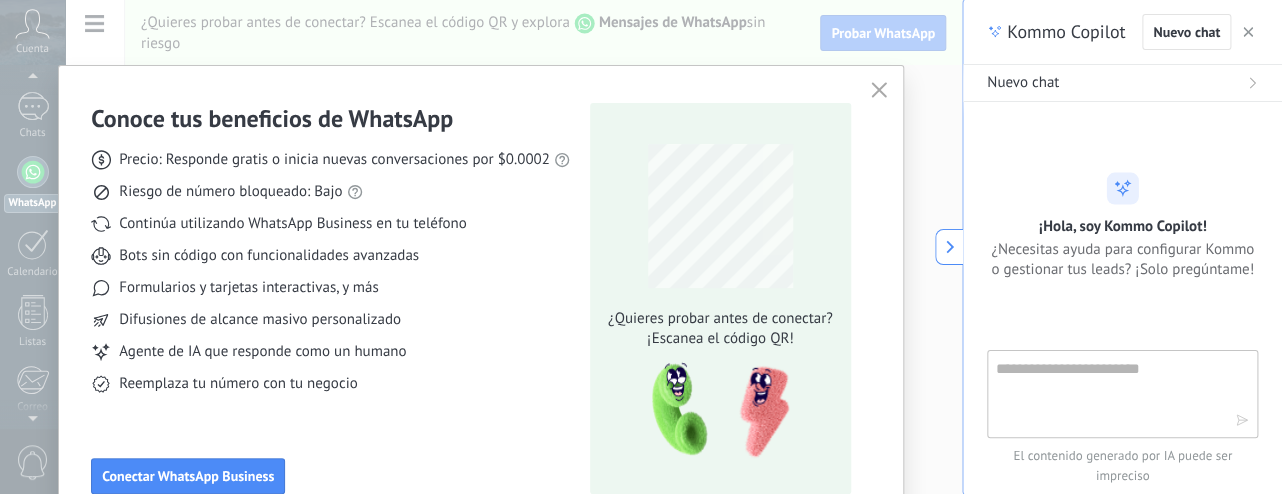click at bounding box center [1248, 32] 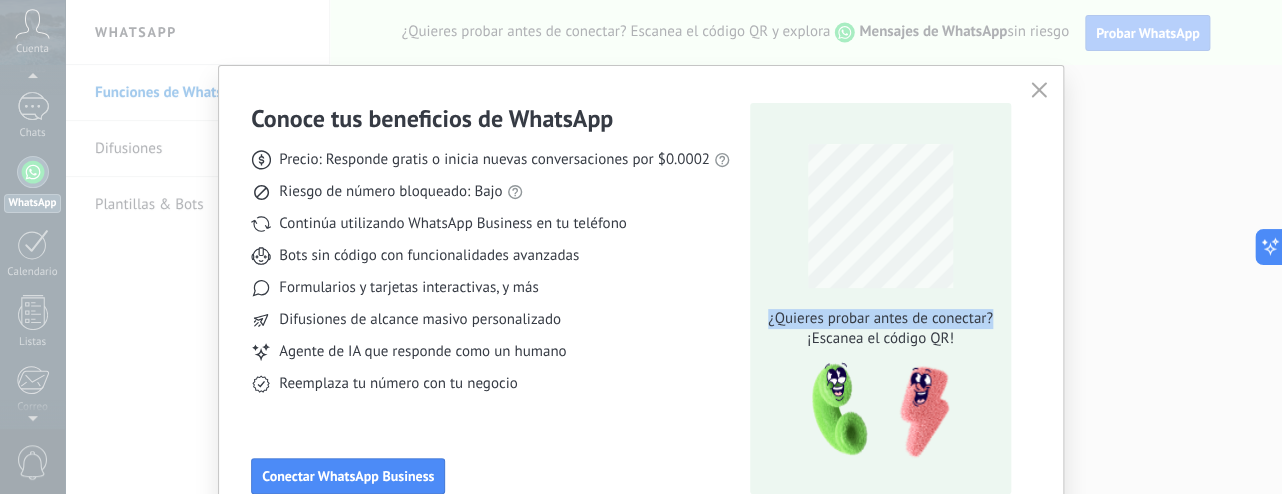 drag, startPoint x: 1268, startPoint y: 116, endPoint x: 1271, endPoint y: 180, distance: 64.070274 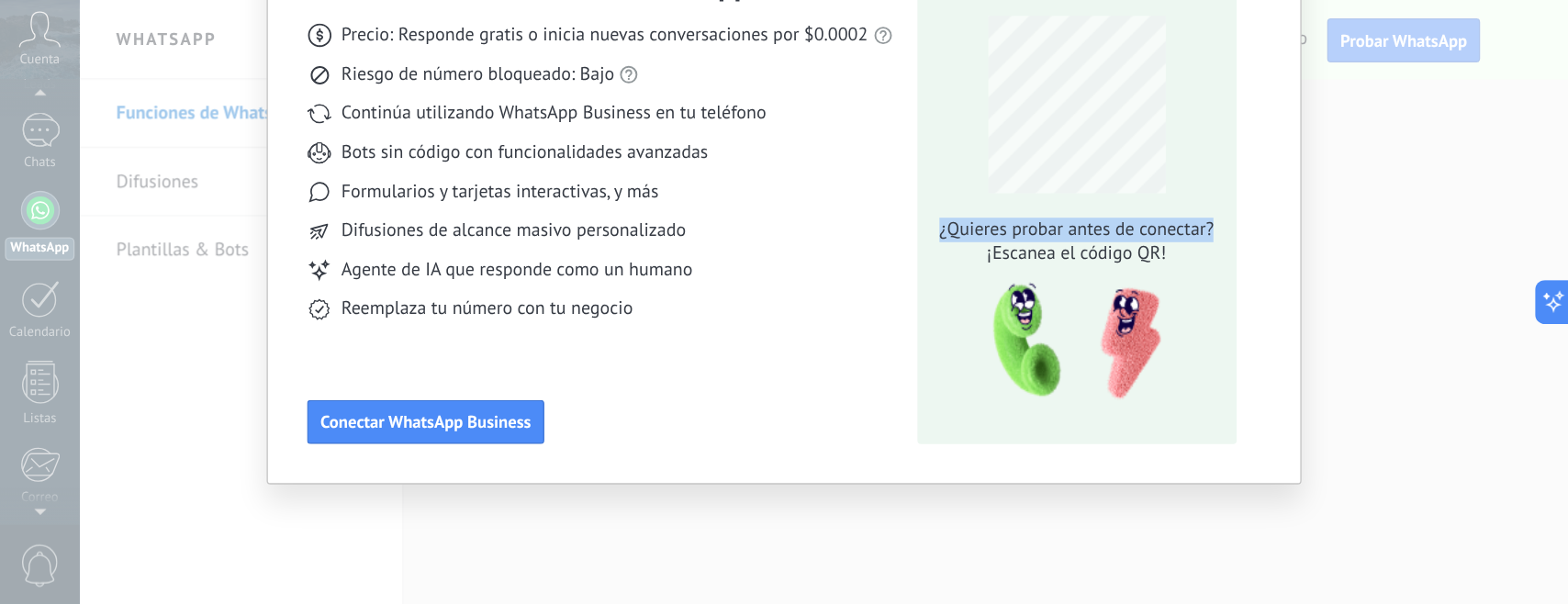 scroll, scrollTop: 117, scrollLeft: 0, axis: vertical 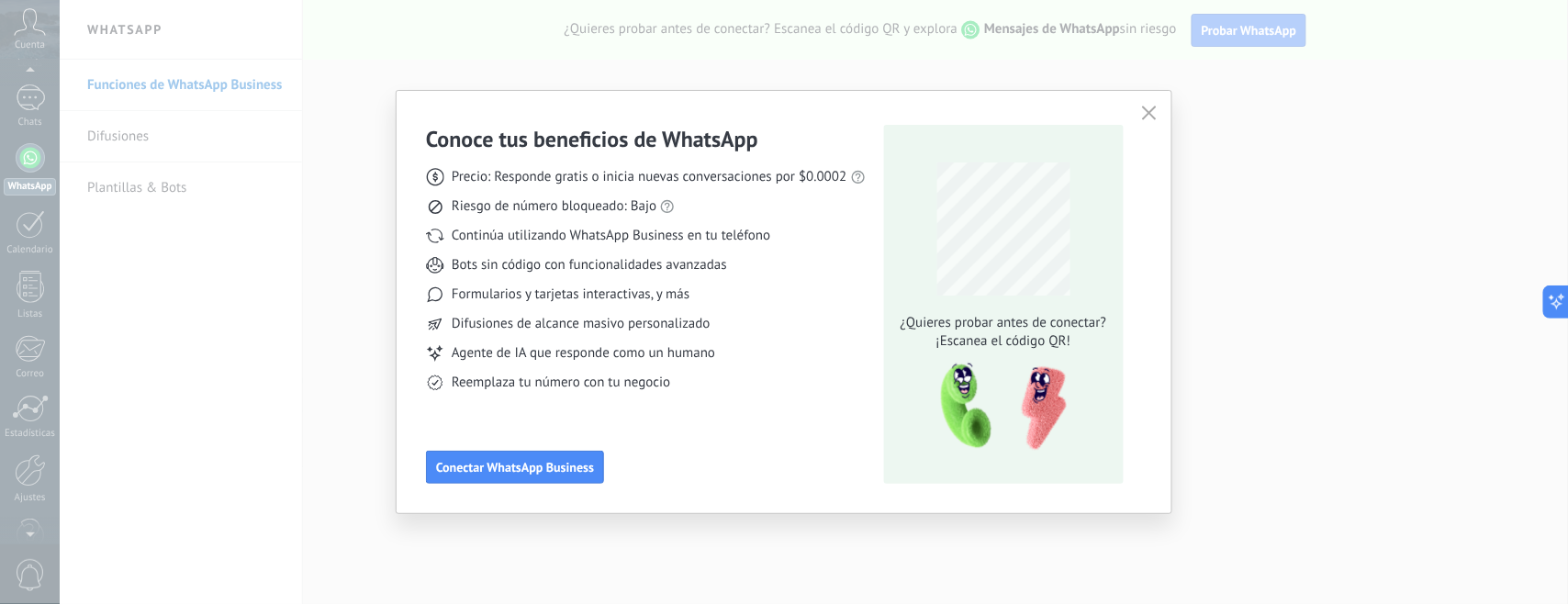 drag, startPoint x: 1073, startPoint y: 3, endPoint x: 652, endPoint y: 583, distance: 716.68752 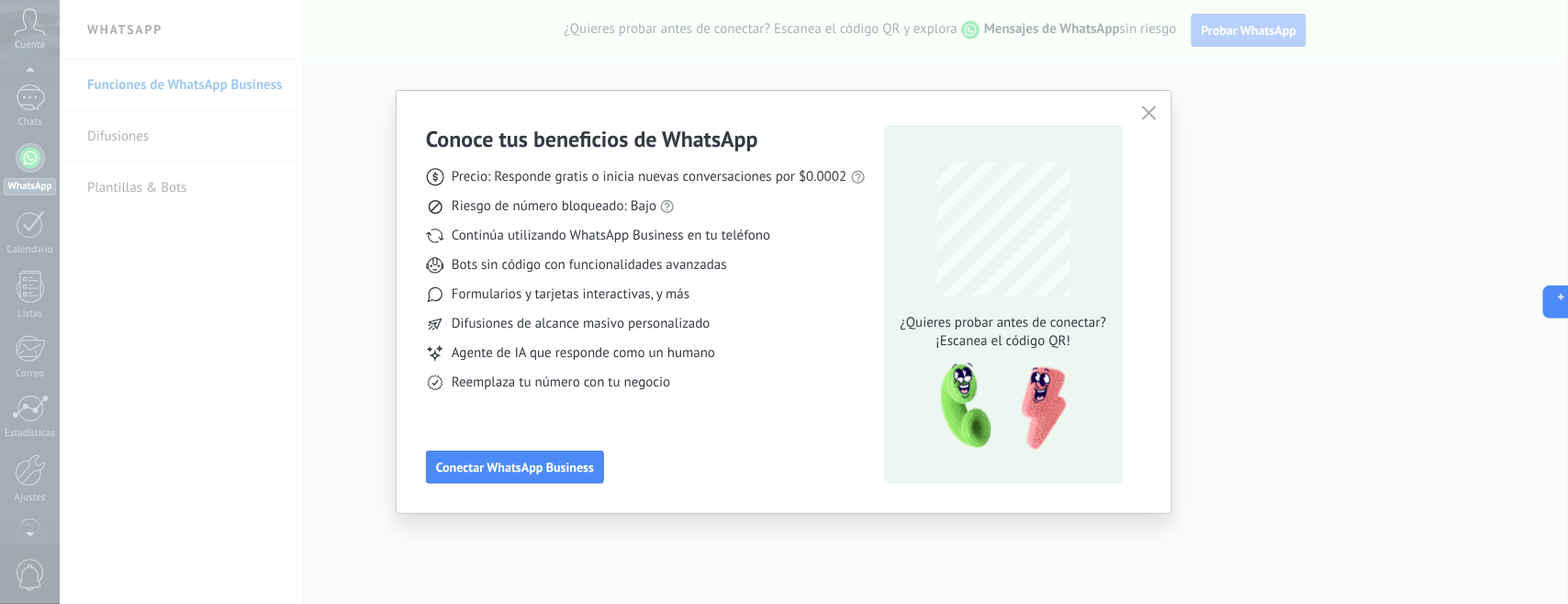 click at bounding box center [1149, 113] 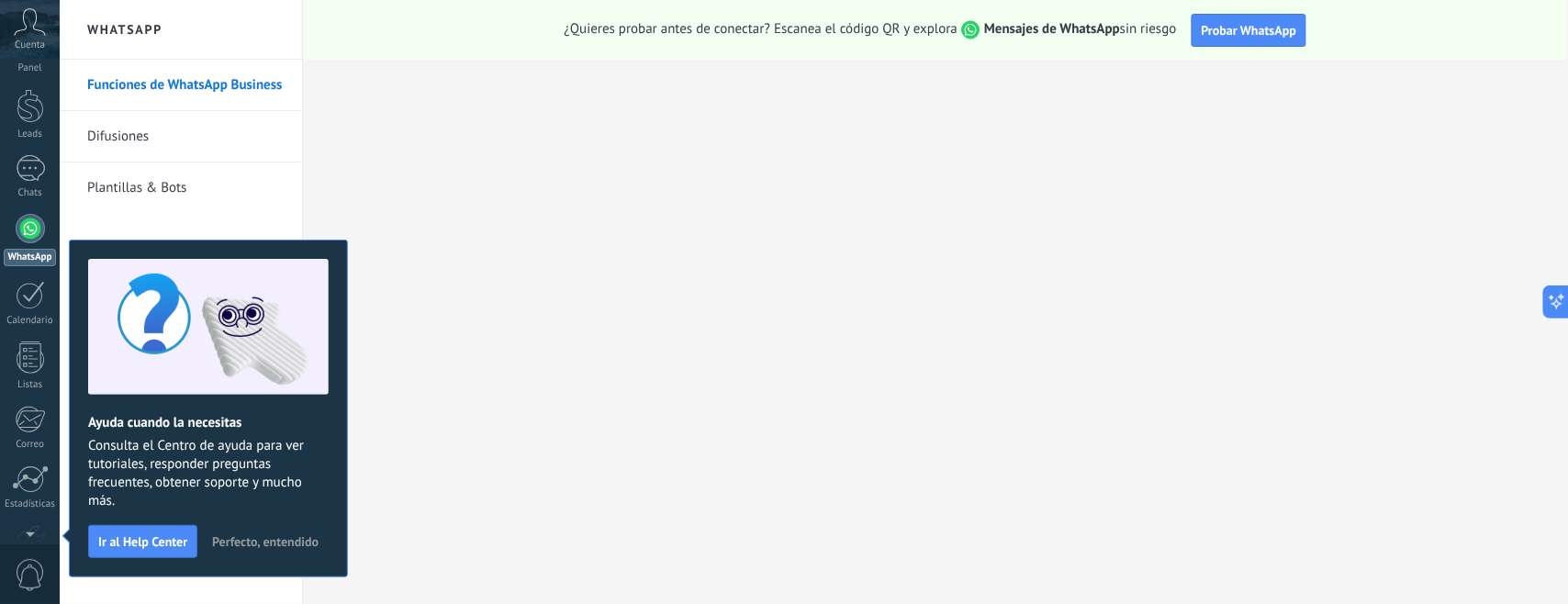 scroll, scrollTop: 0, scrollLeft: 0, axis: both 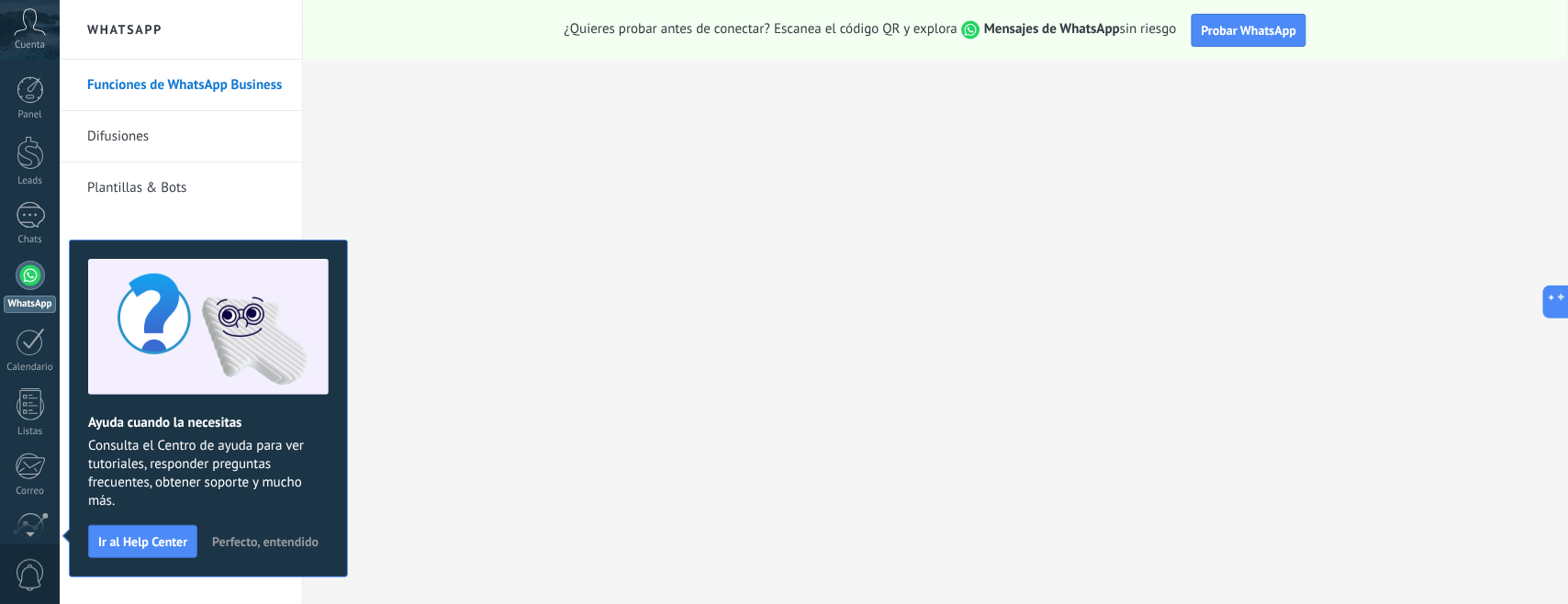 click at bounding box center [29, 22] 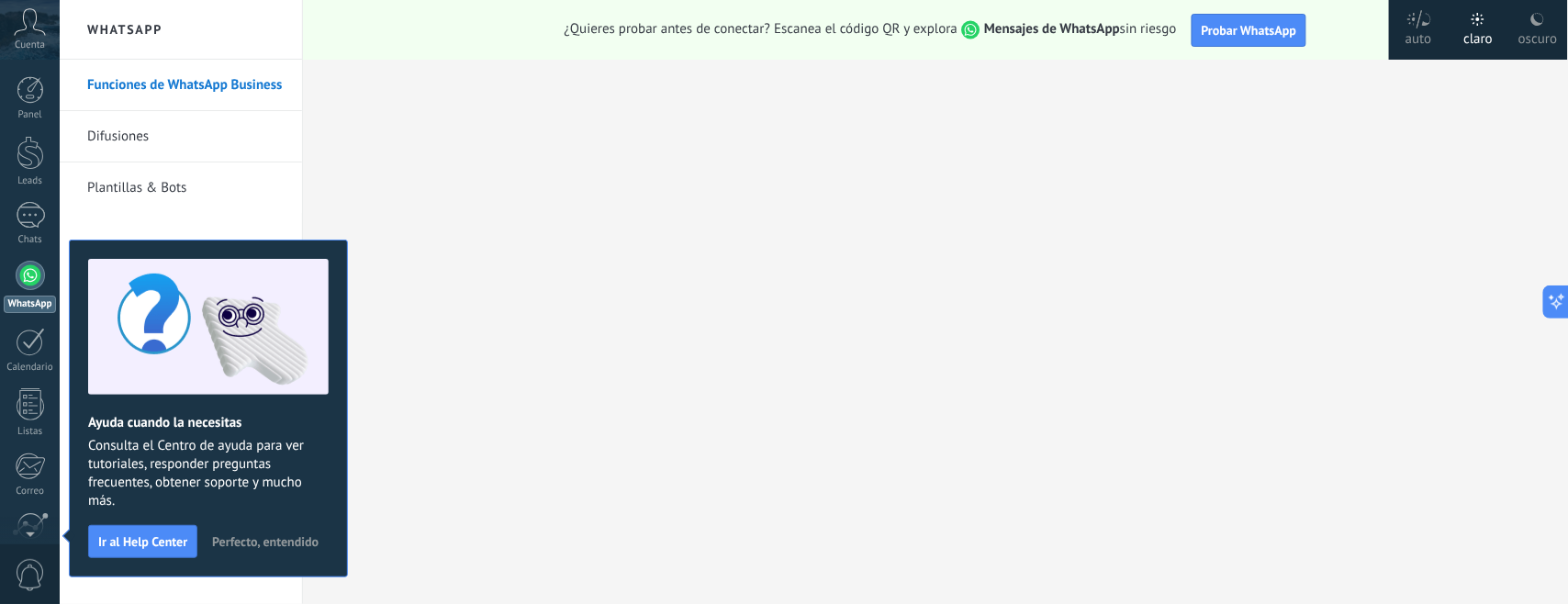 click at bounding box center (29, 22) 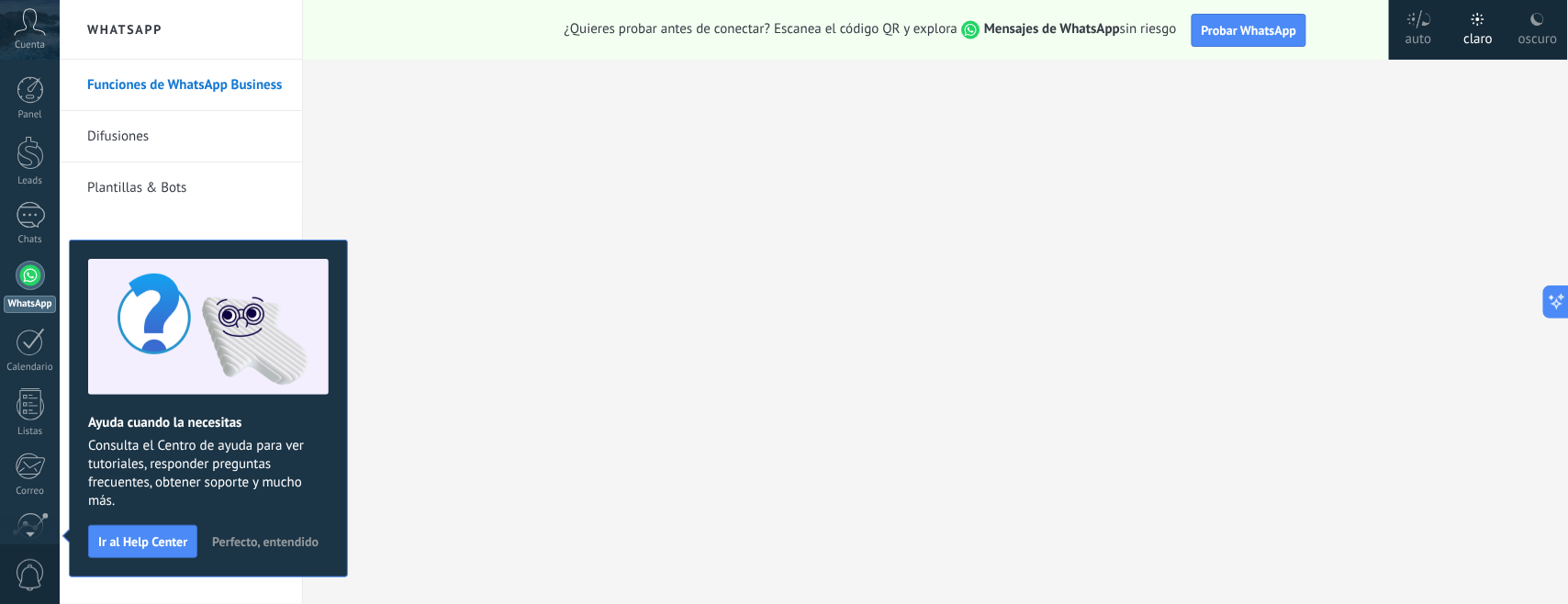 click at bounding box center [30, 275] 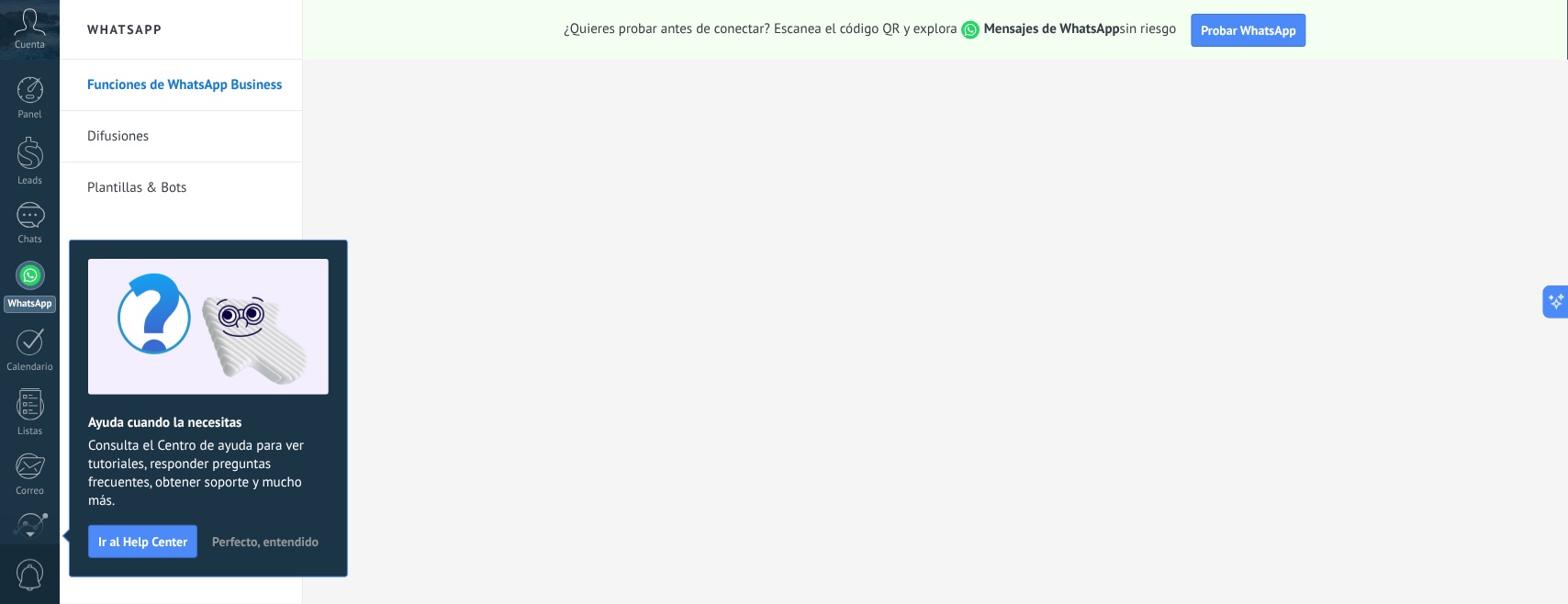 click at bounding box center (29, 22) 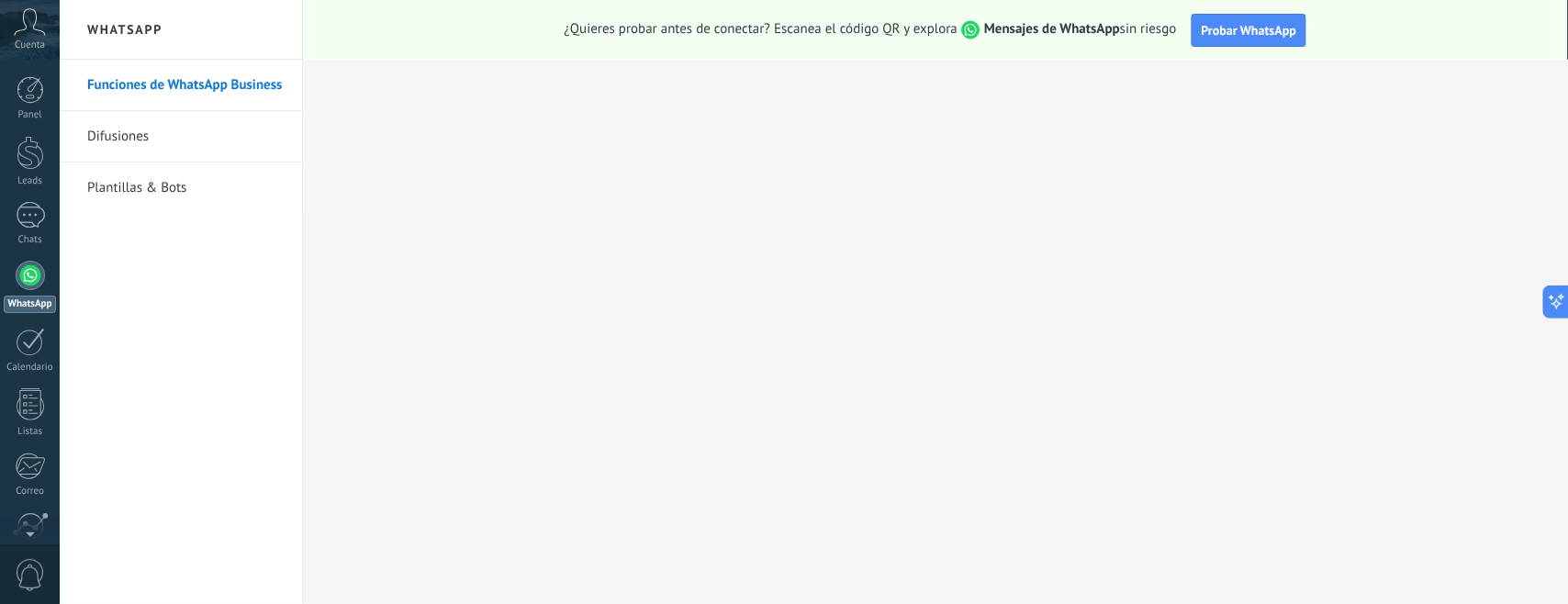 click on "Cuenta" at bounding box center (29, 45) 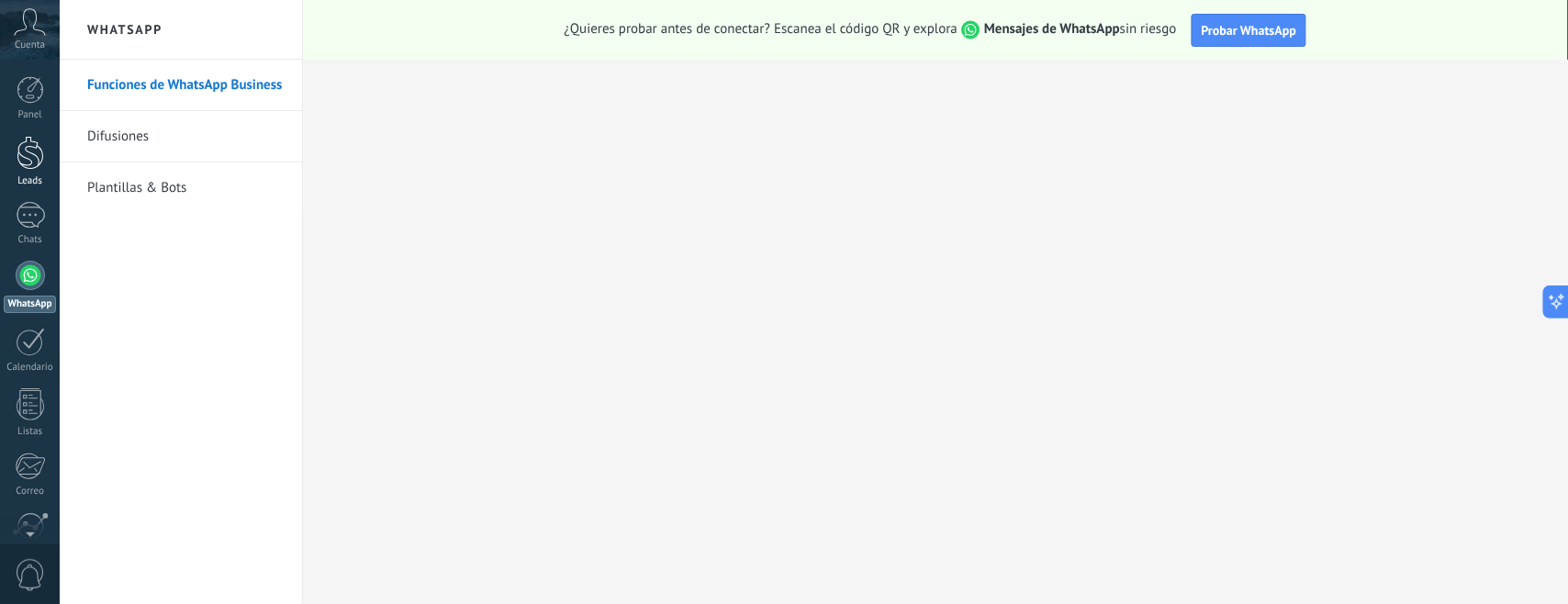 click at bounding box center [30, 152] 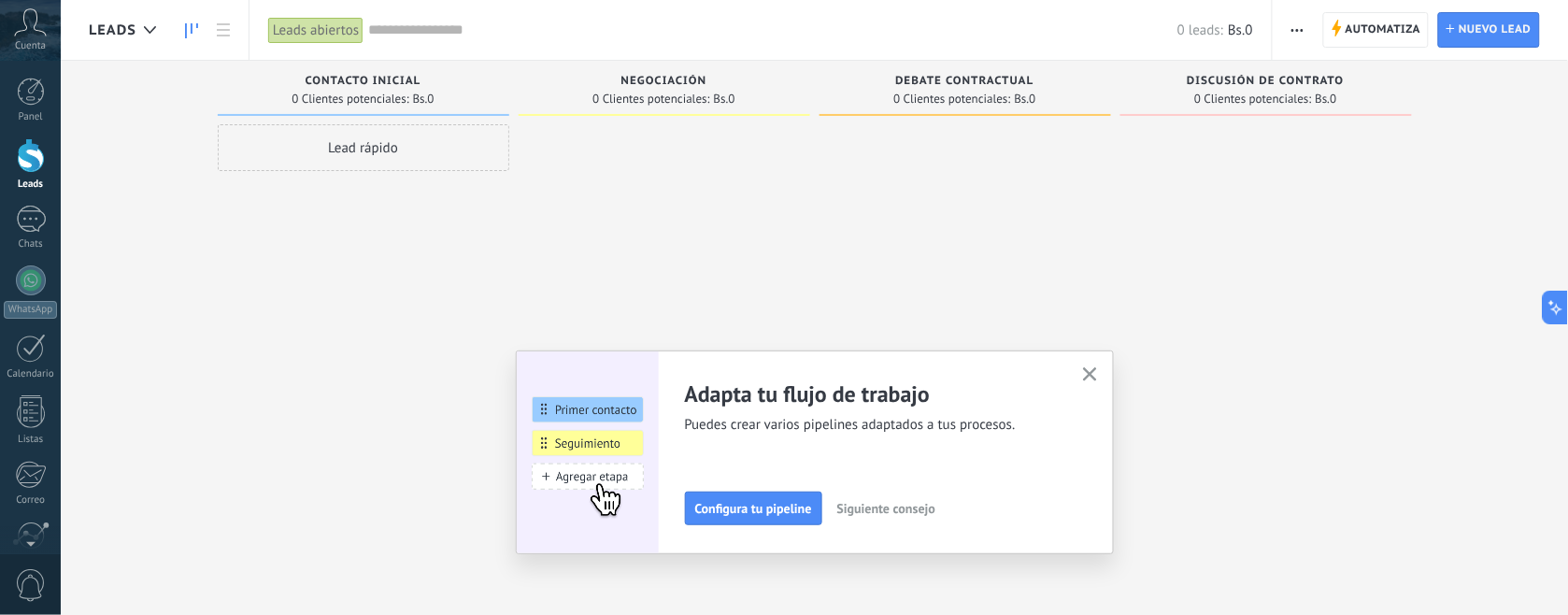 click at bounding box center (664, 309) 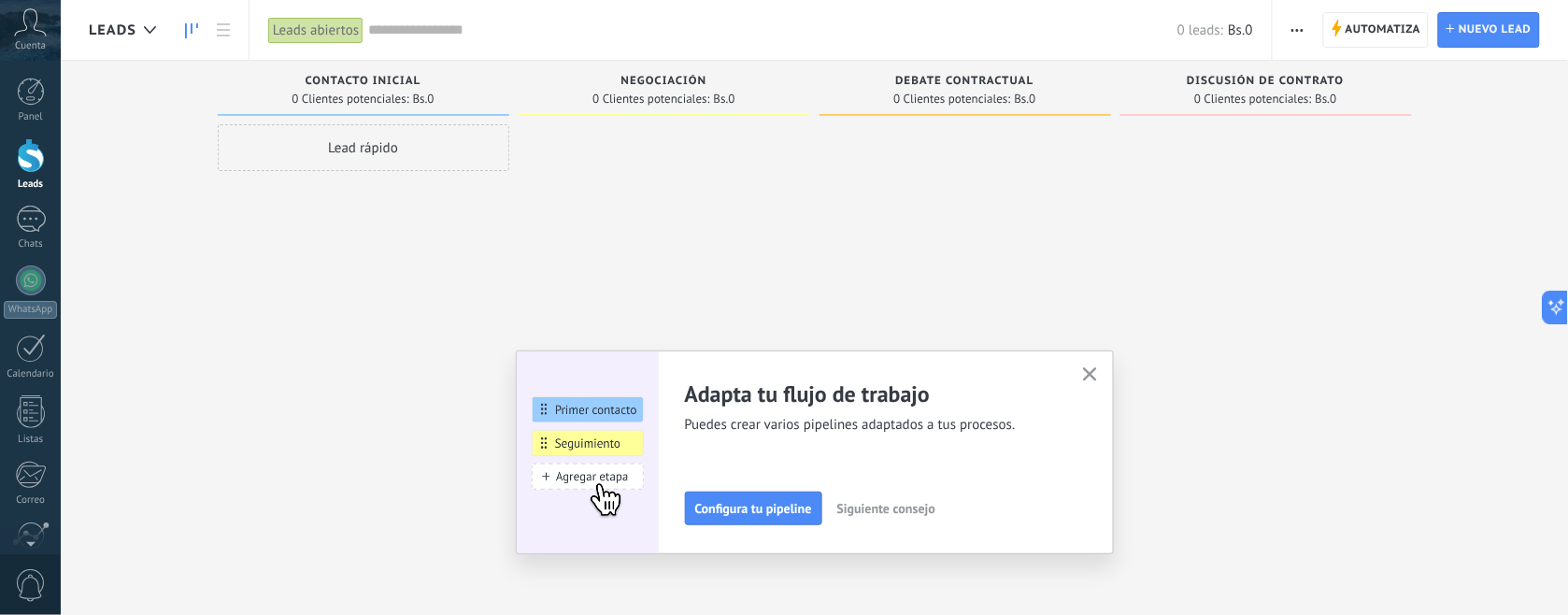 click at bounding box center [30, 22] 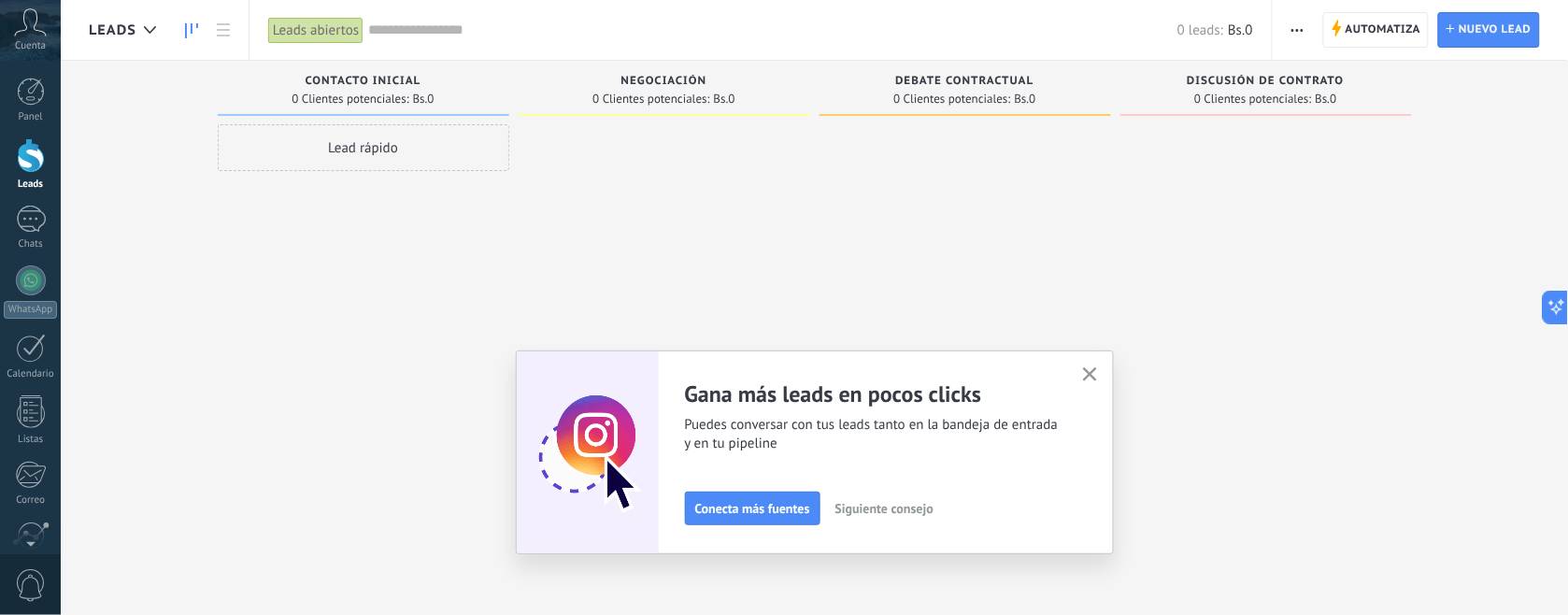 click at bounding box center (1090, 374) 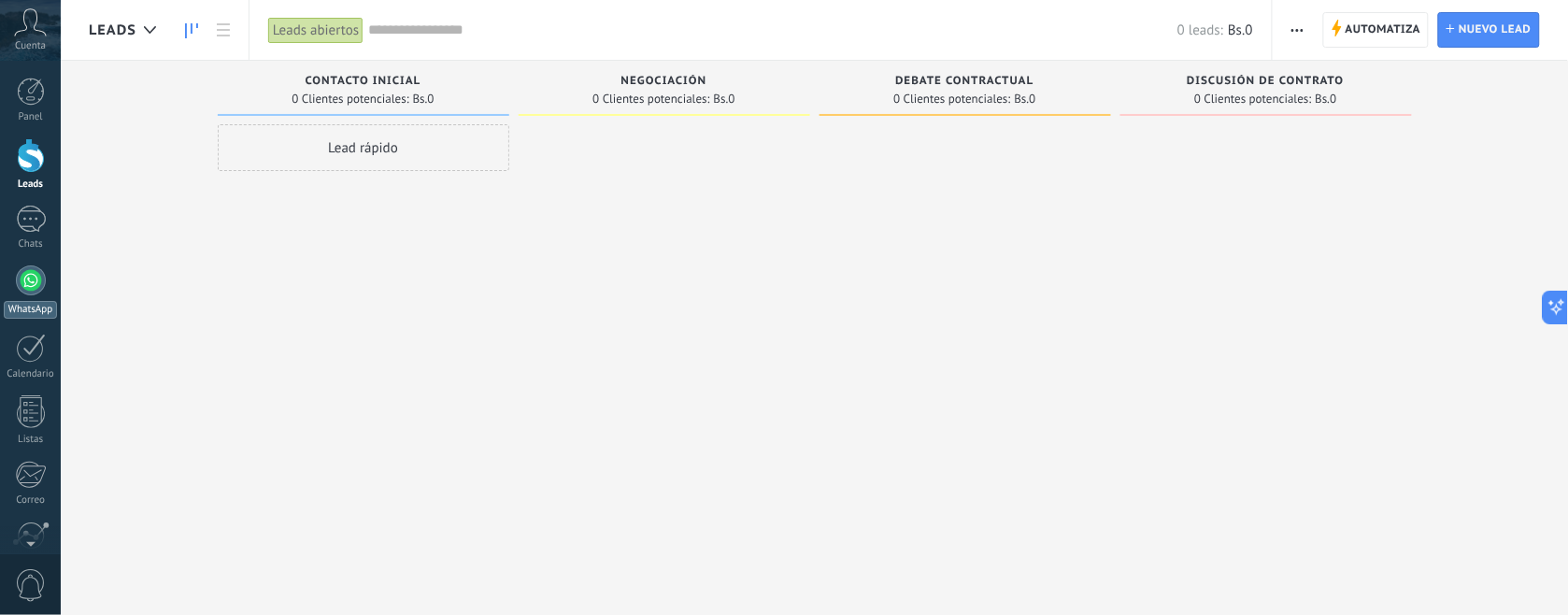 click on "WhatsApp" at bounding box center [30, 292] 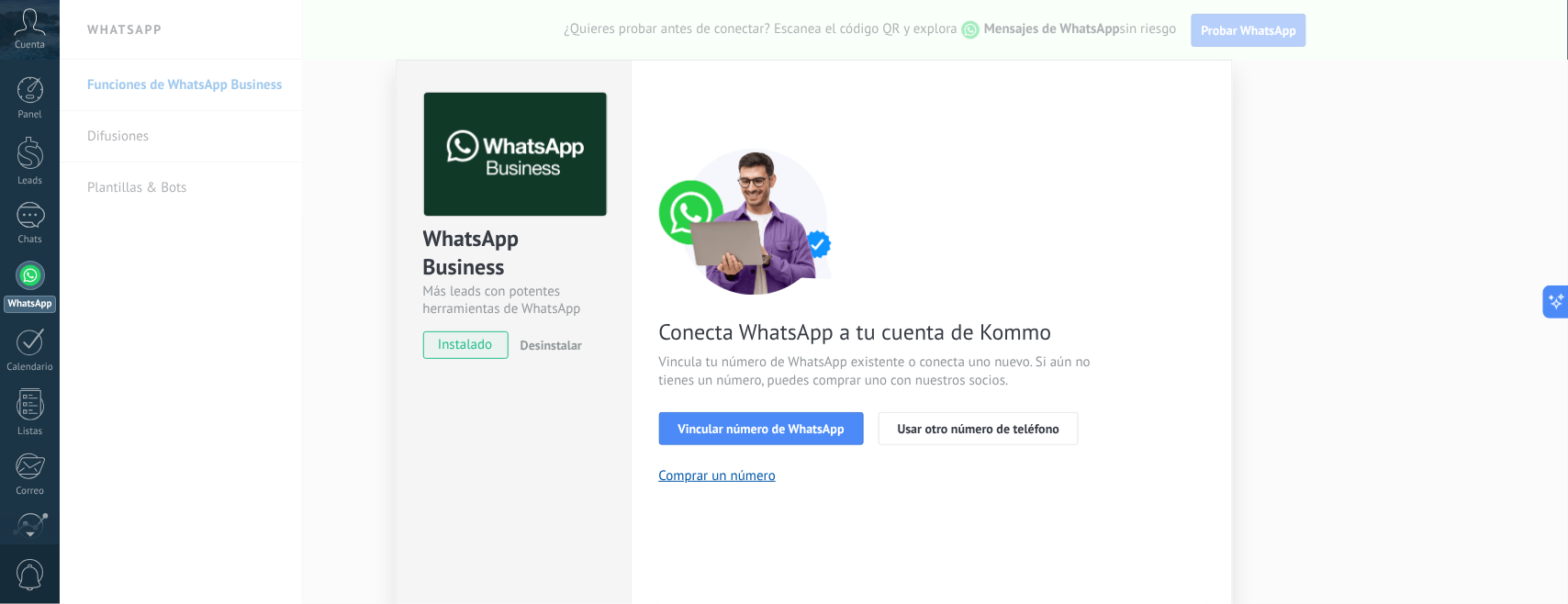 click on "WhatsApp Business Más leads con potentes herramientas de WhatsApp instalado Desinstalar ¿Quieres probar la integración primero? Escanea el código QR para ver cómo funciona. Configuraciones Autorizaciones This tab logs the users who have granted integration access to this account. If you want to to remove a user's ability to send requests to the account on behalf of this integration, you can revoke access. If access is revoked from all users, the integration will stop working. This app is installed, but no one has given it access yet. WhatsApp Cloud API más _: Guardar < Volver 1 Seleccionar aplicación 2 Conectar Facebook 3 Finalizar configuración Conecta WhatsApp a tu cuenta de Kommo Vincula tu número de WhatsApp existente o conecta uno nuevo. Si aún no tienes un número, puedes comprar uno con nuestros socios. Vincular número de WhatsApp Usar otro número de teléfono Comprar un número ¿Necesitas ayuda?" at bounding box center [813, 302] 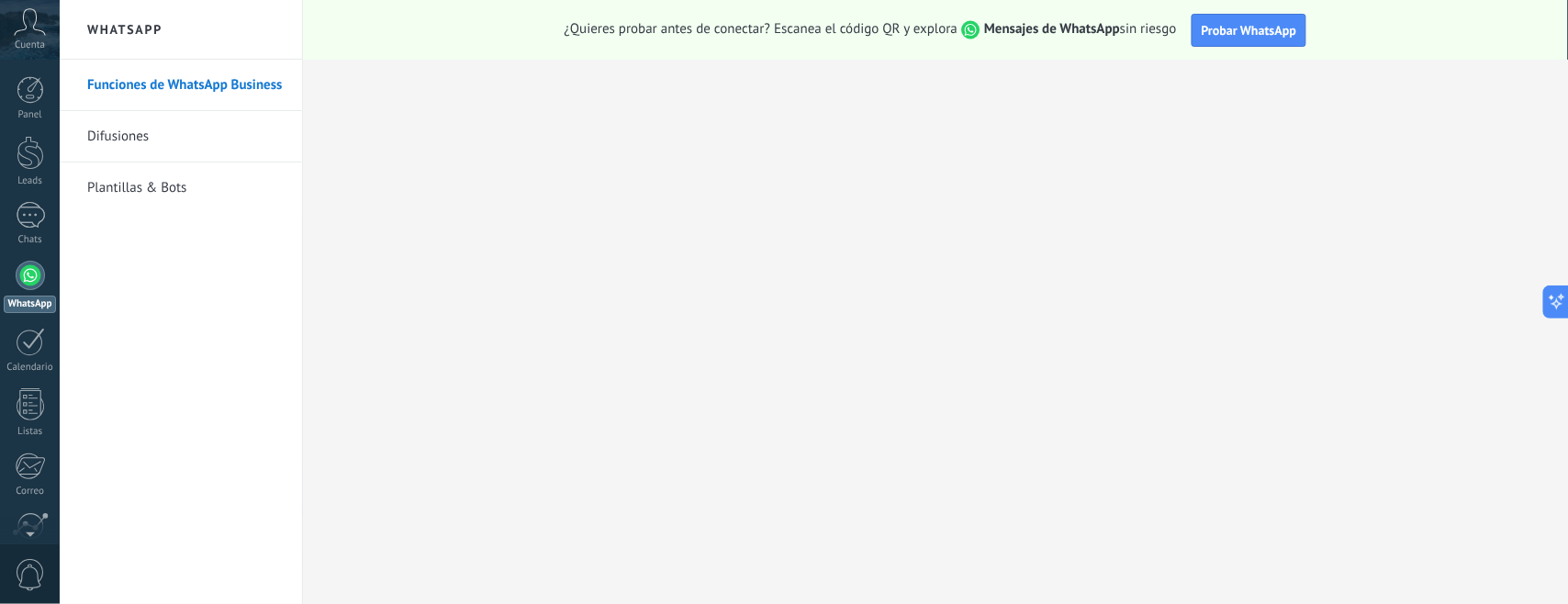 click on "Cuenta" at bounding box center [29, 45] 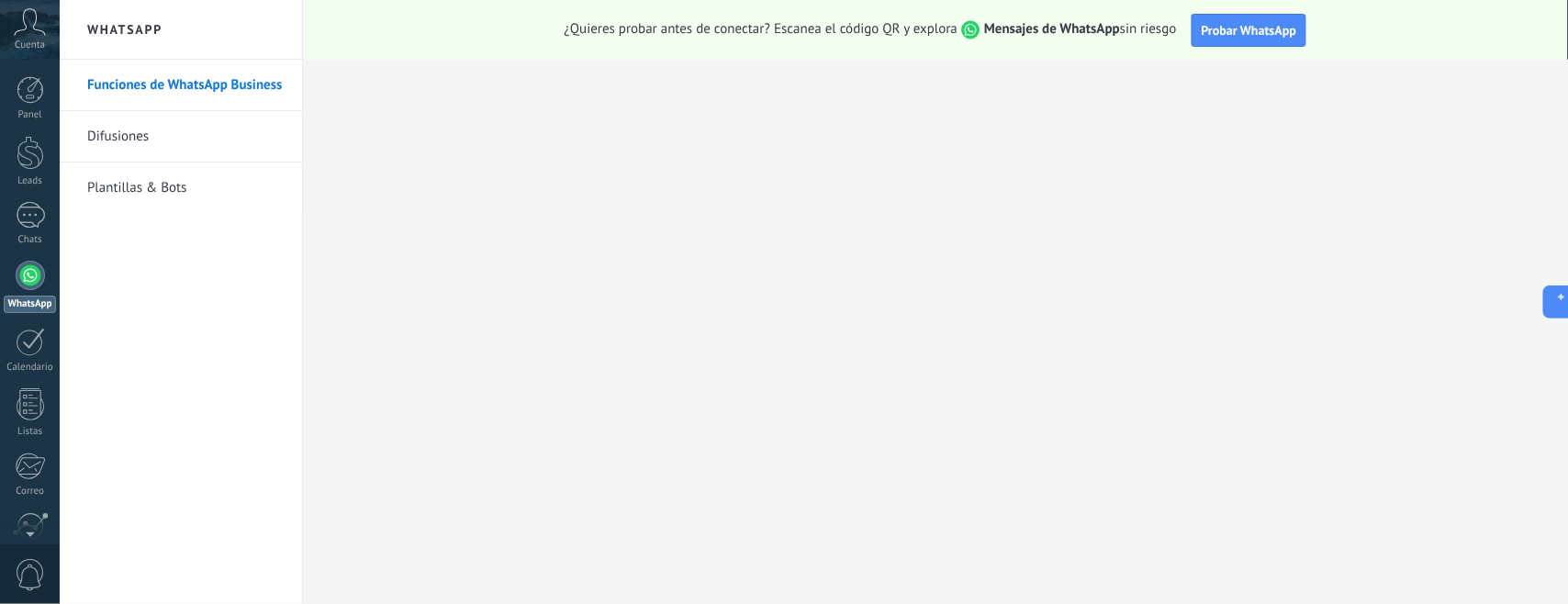 click on "WhatsApp" at bounding box center [29, 286] 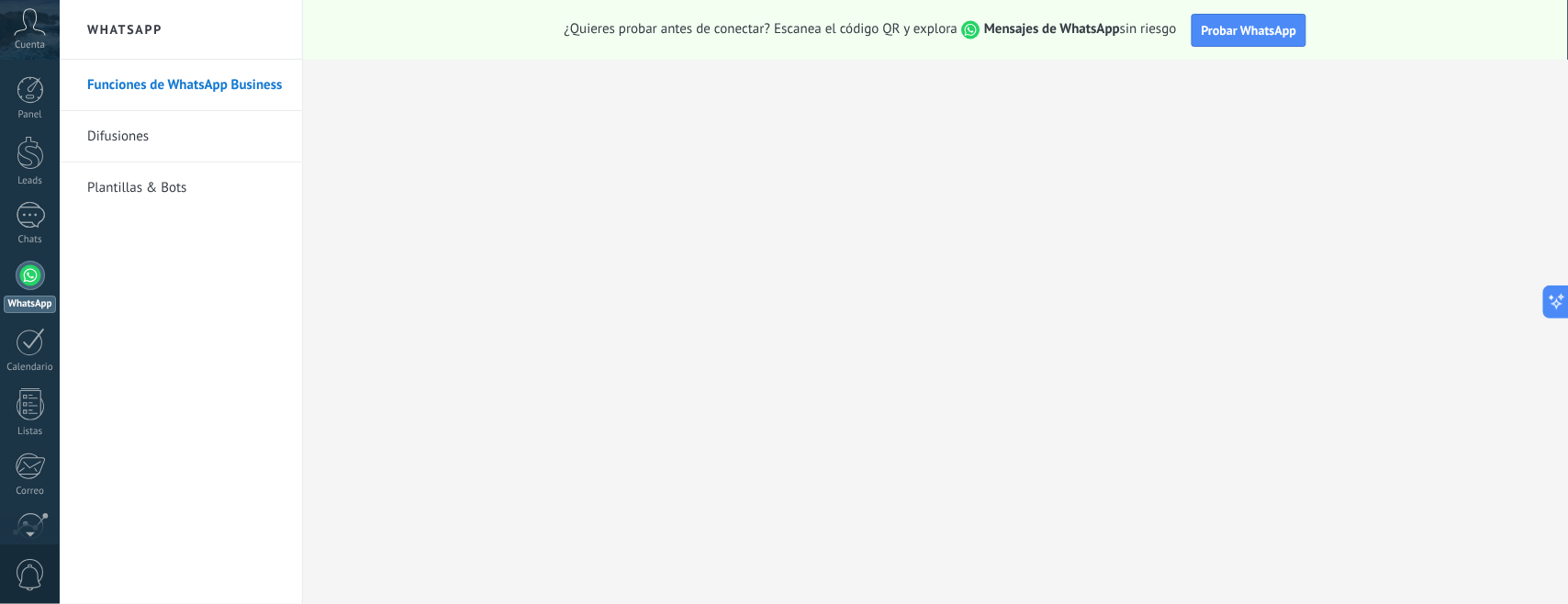 click at bounding box center (30, 275) 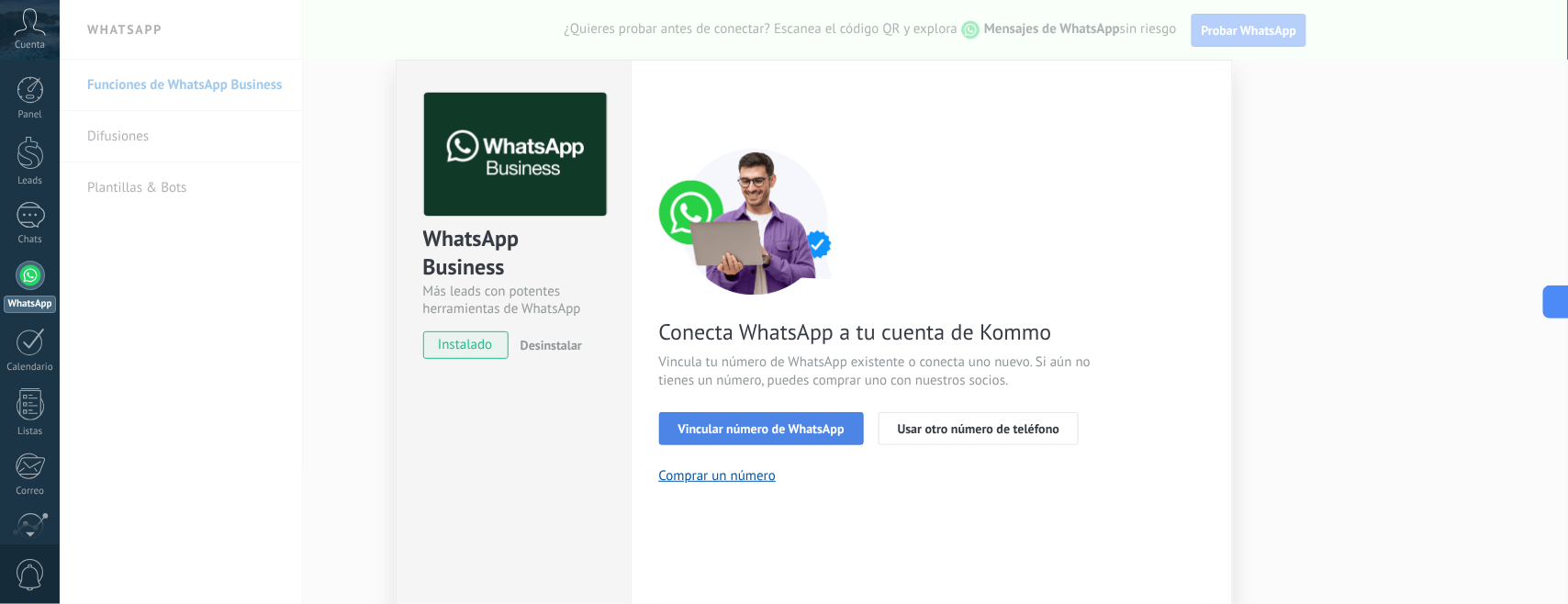 click on "Vincular número de WhatsApp" at bounding box center [761, 429] 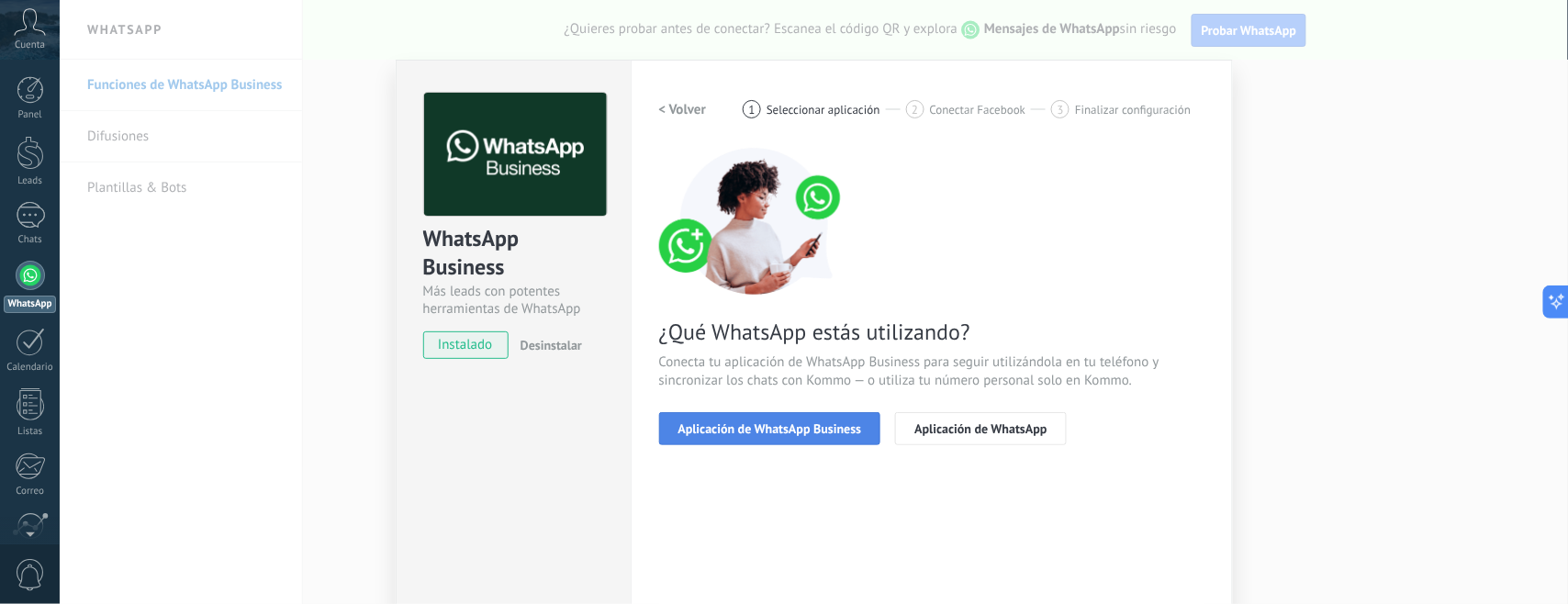 click on "Aplicación de WhatsApp Business" at bounding box center (770, 429) 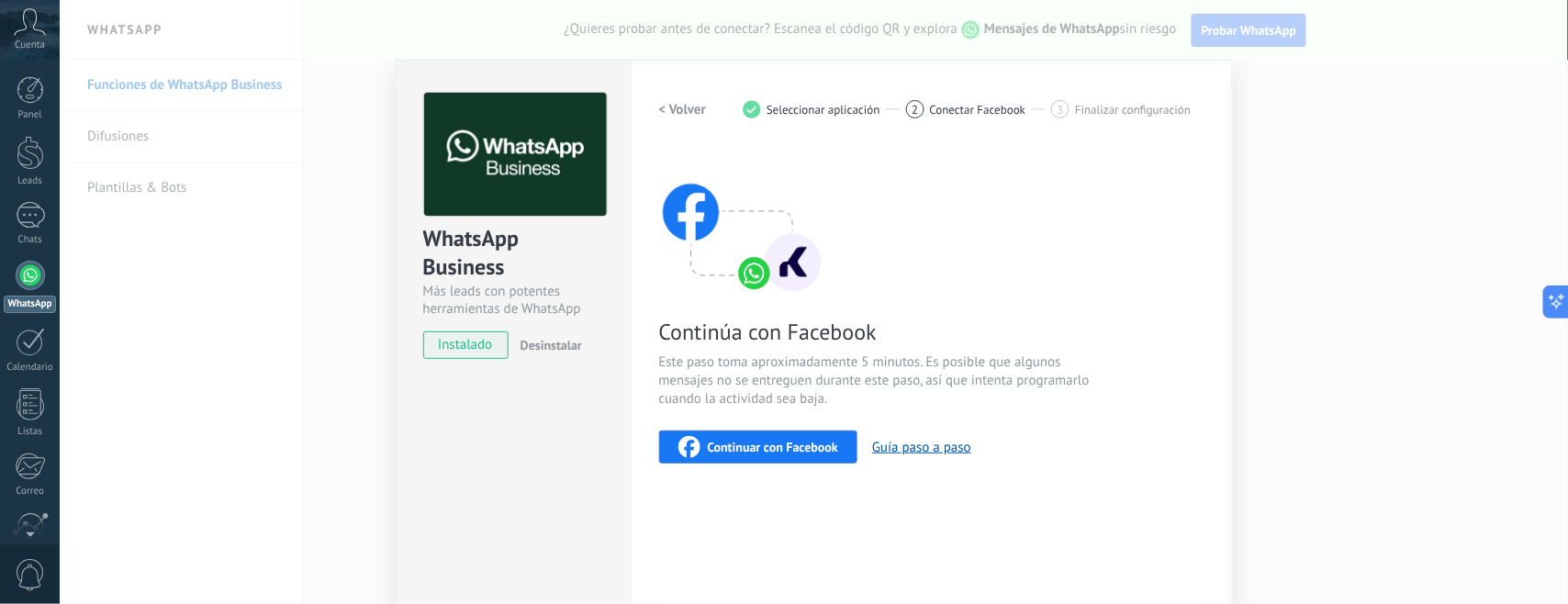 click on "instalado" at bounding box center (465, 345) 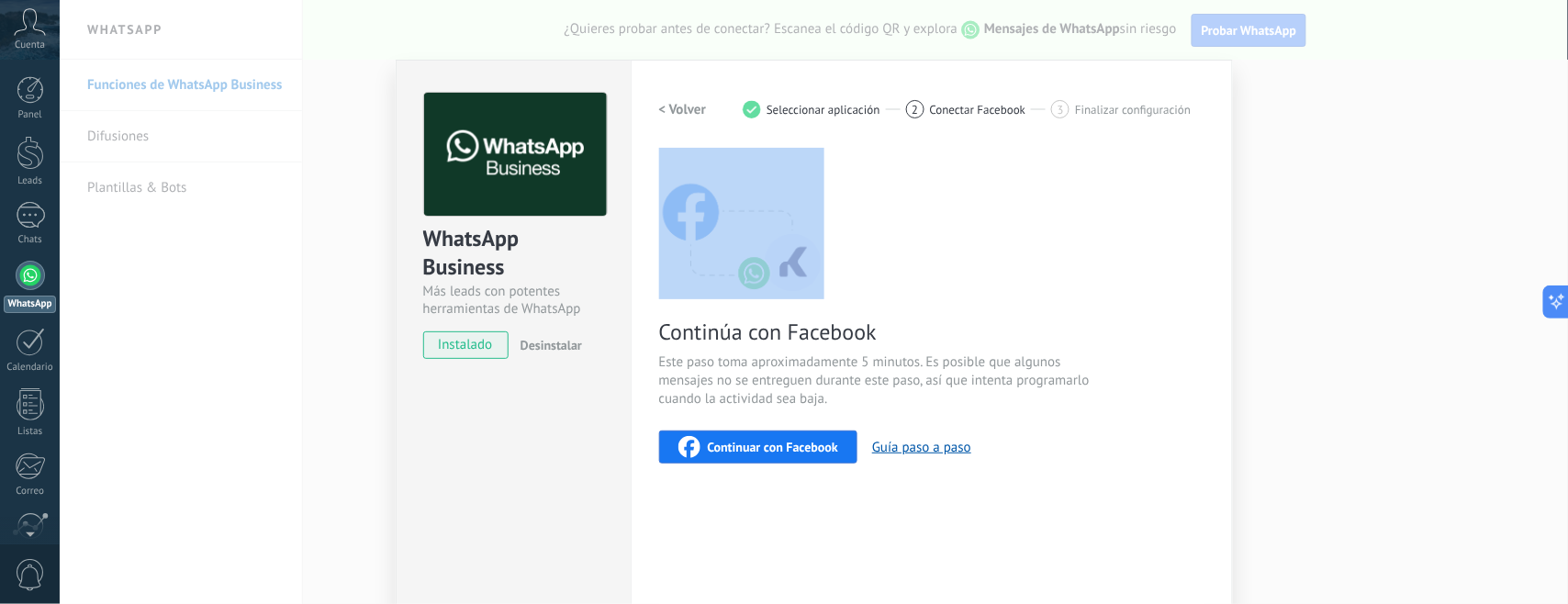 drag, startPoint x: 1559, startPoint y: 117, endPoint x: 1559, endPoint y: 179, distance: 62 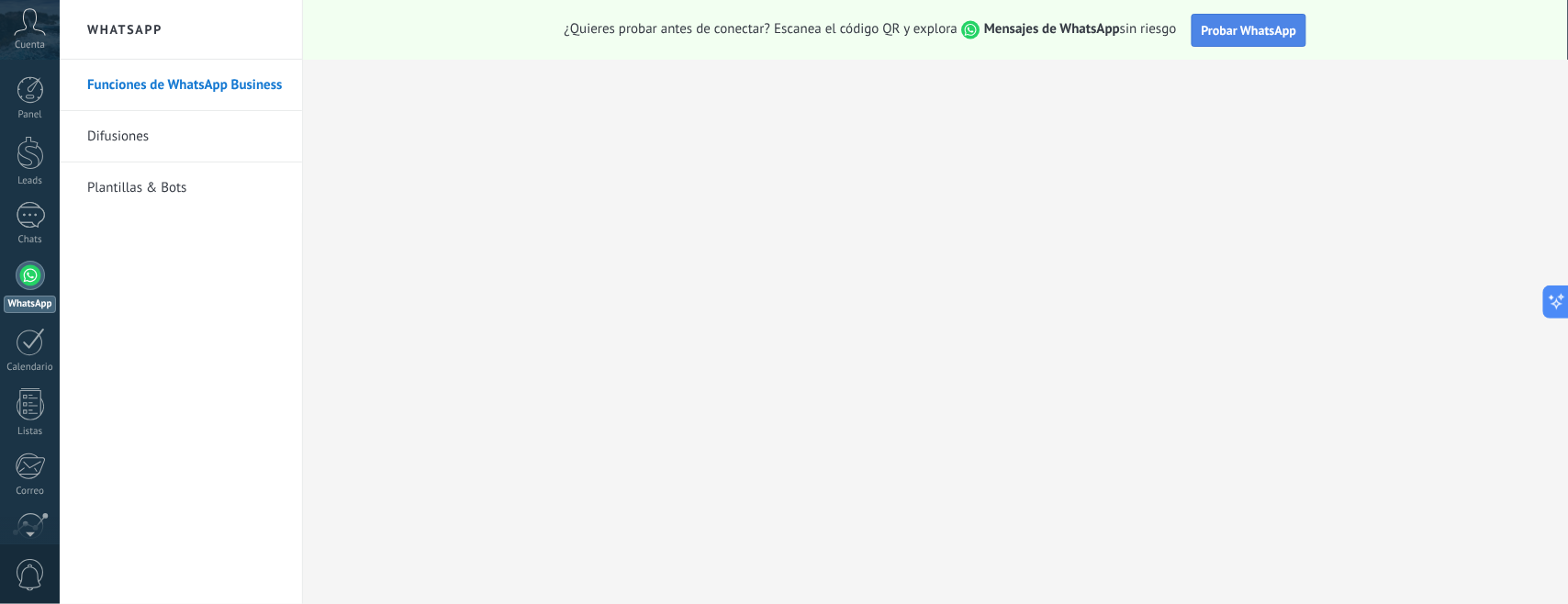 click on "Probar WhatsApp" at bounding box center [1249, 30] 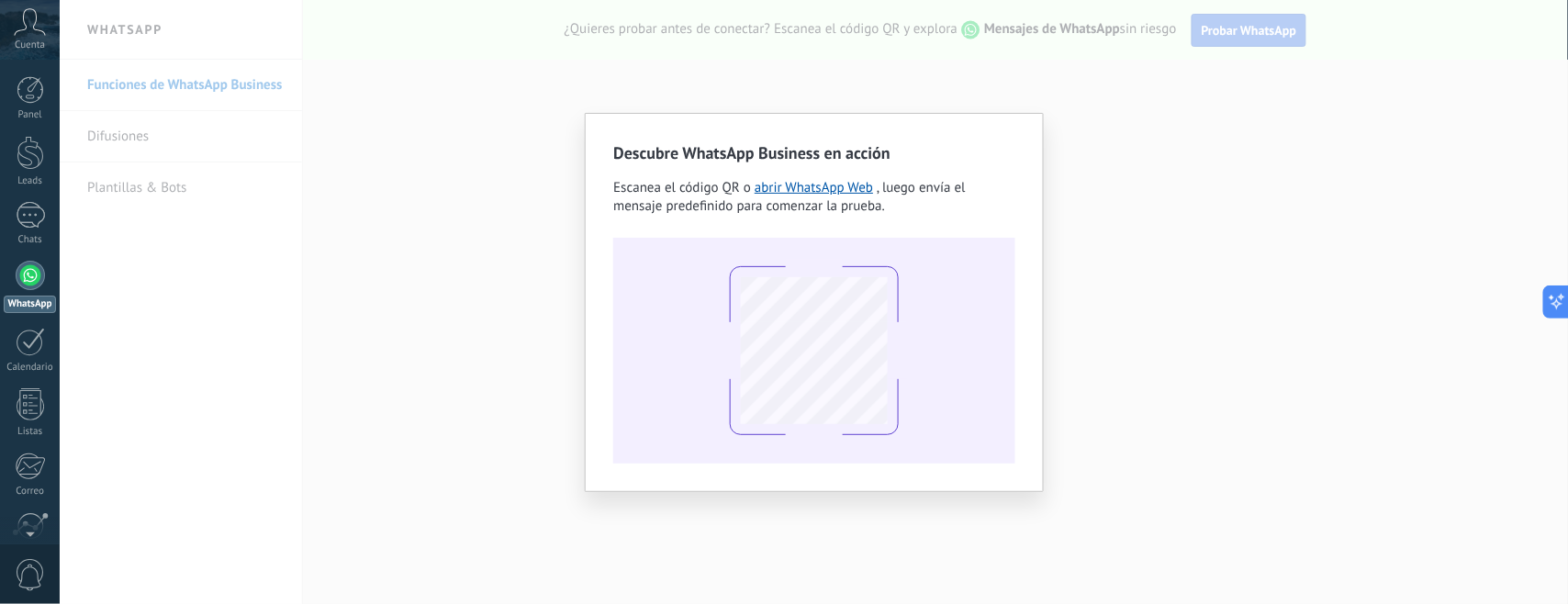 type 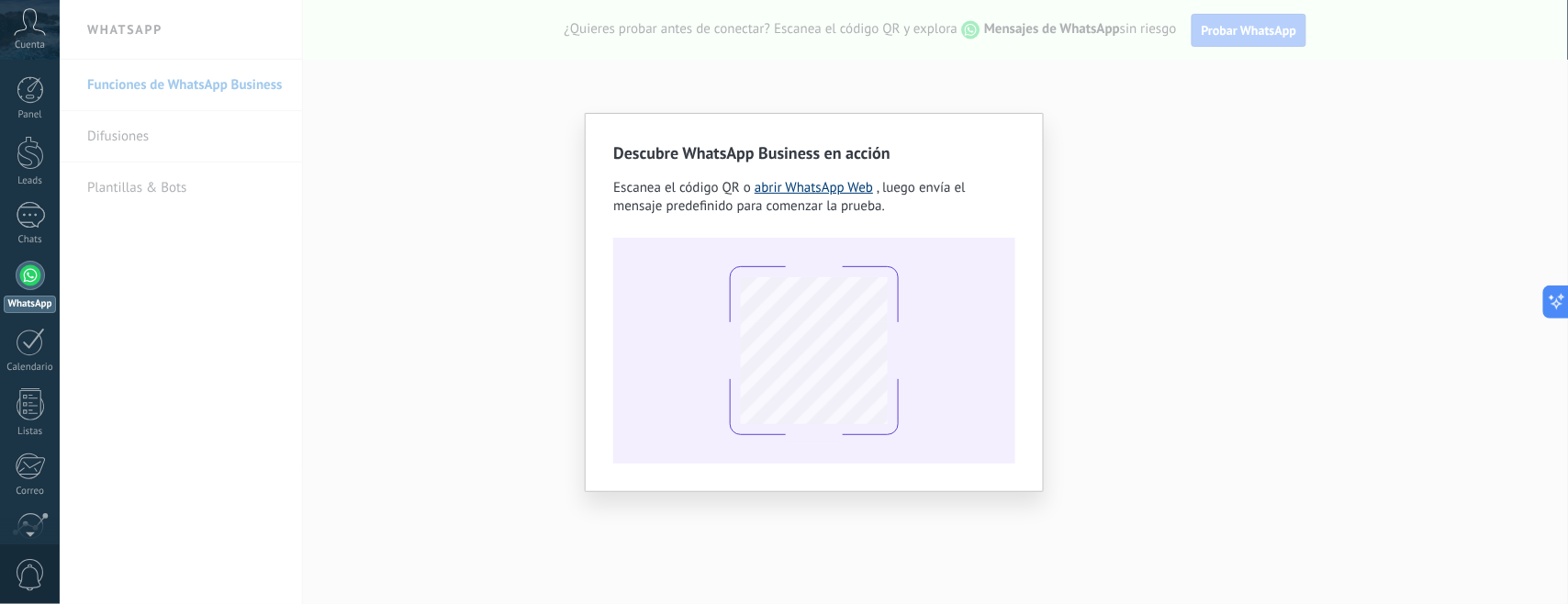click on "abrir WhatsApp Web" at bounding box center [813, 187] 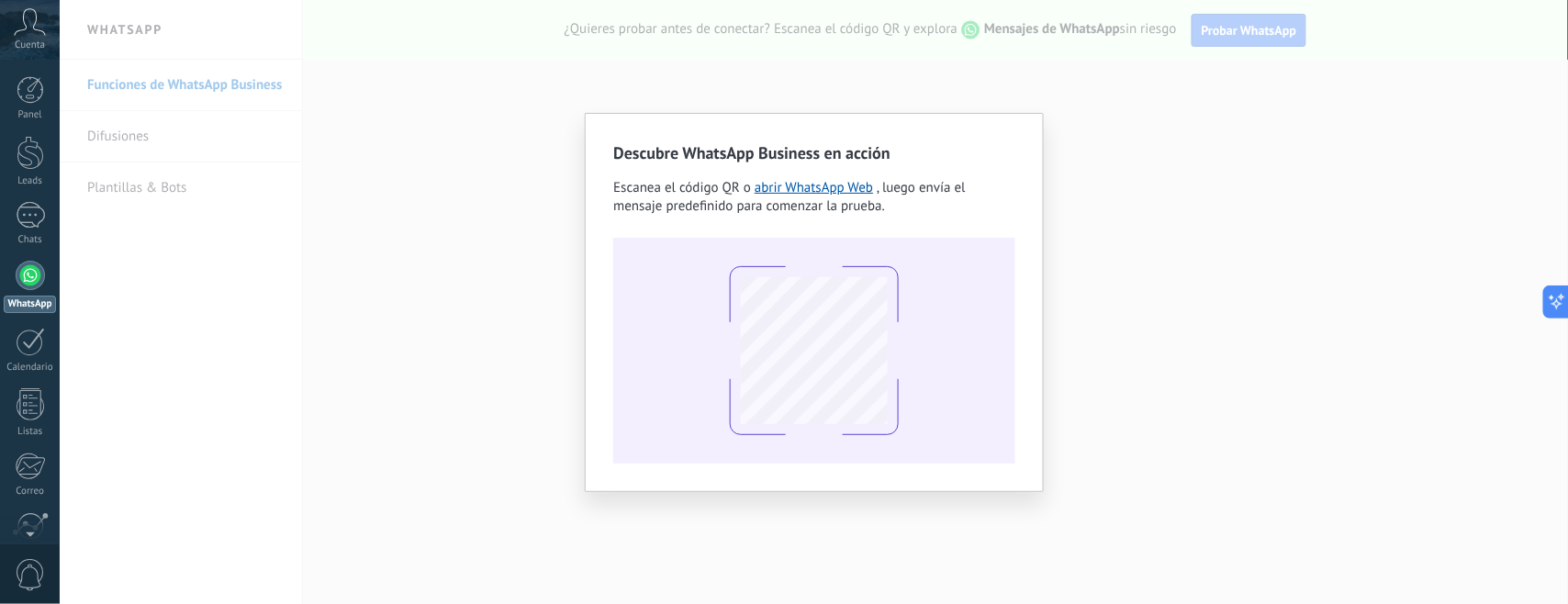 click on "Escanea el código QR o   abrir WhatsApp Web   , luego envía el mensaje predefinido para comenzar la prueba." at bounding box center (813, 302) 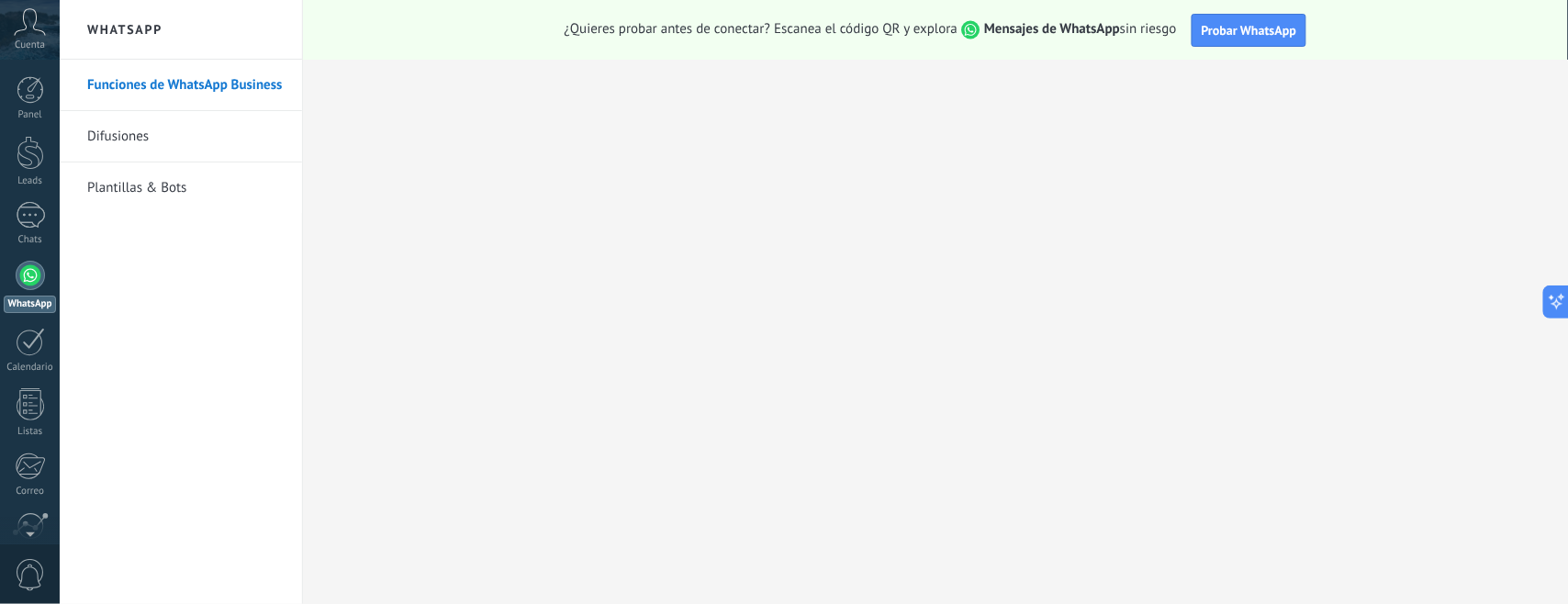 click on "Cuenta" at bounding box center [29, 45] 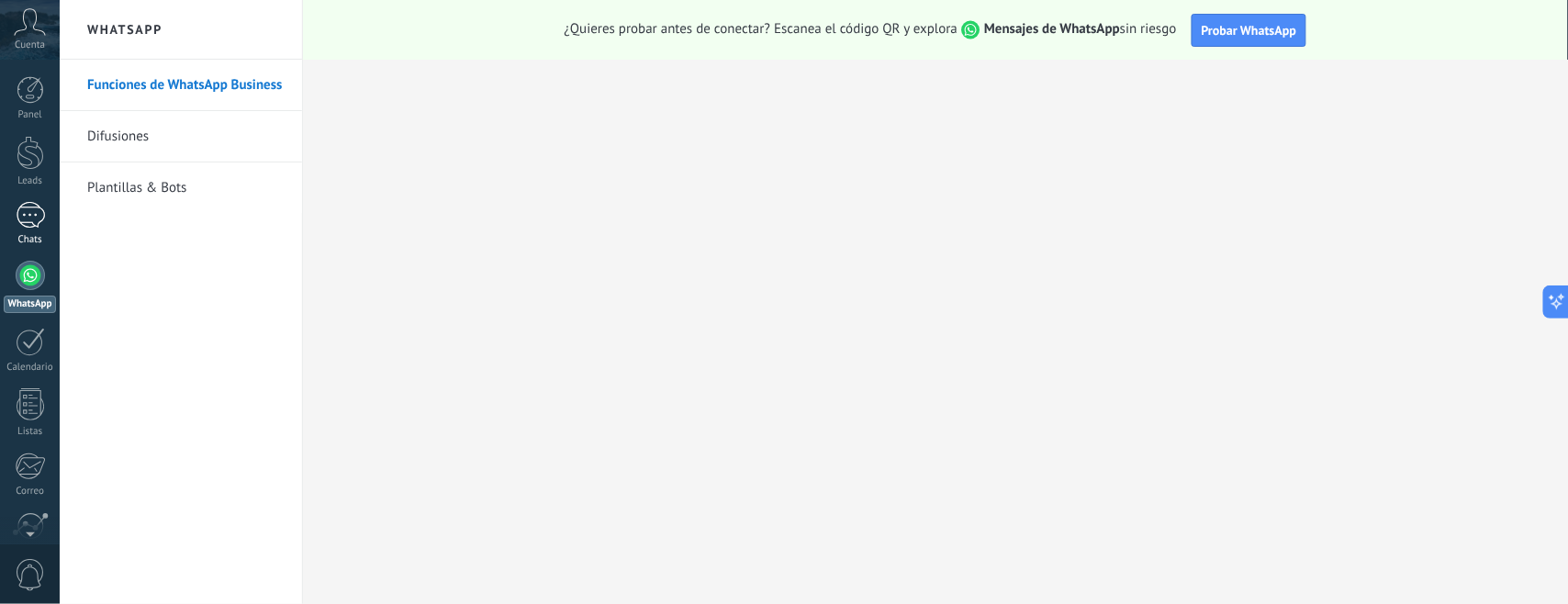 click on "Chats" at bounding box center (30, 240) 